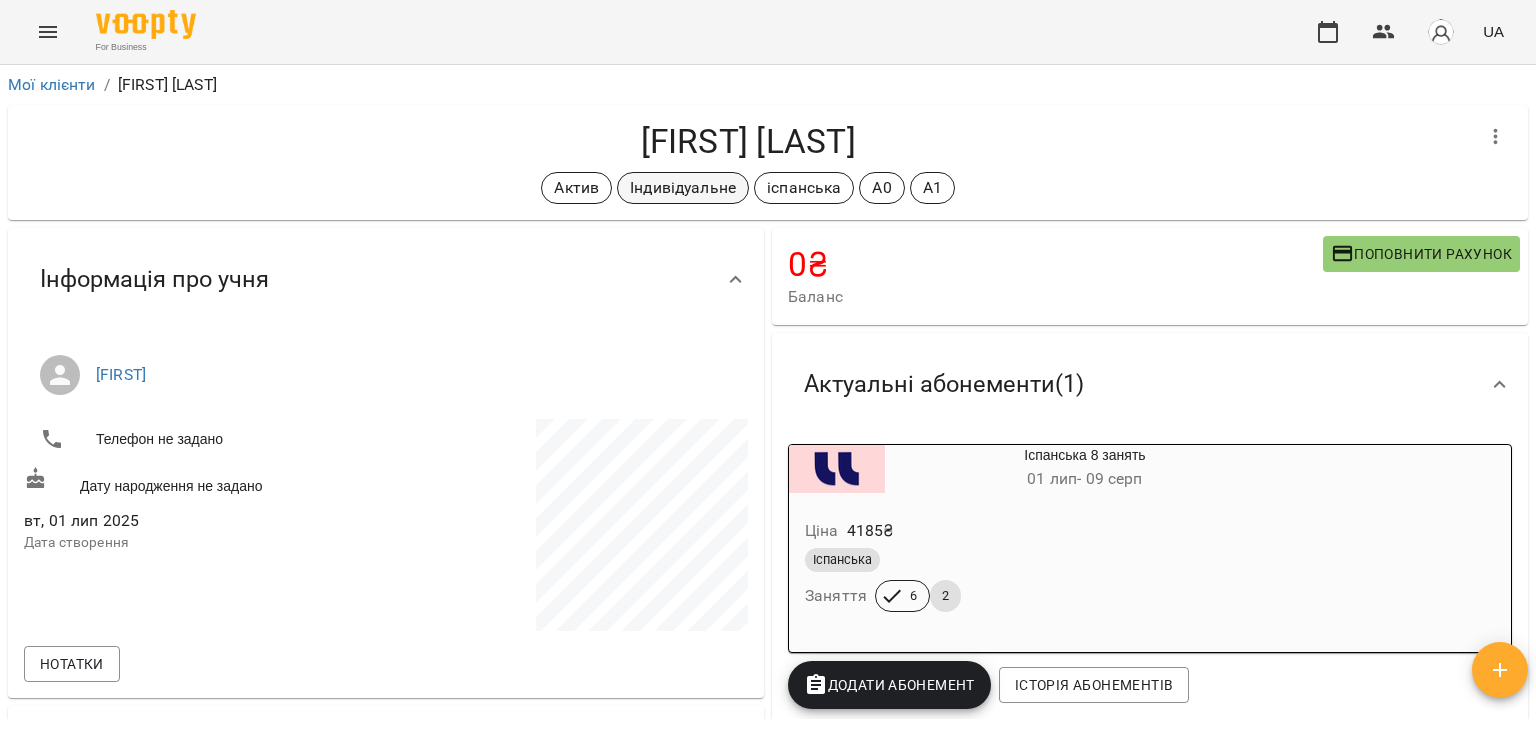 scroll, scrollTop: 0, scrollLeft: 0, axis: both 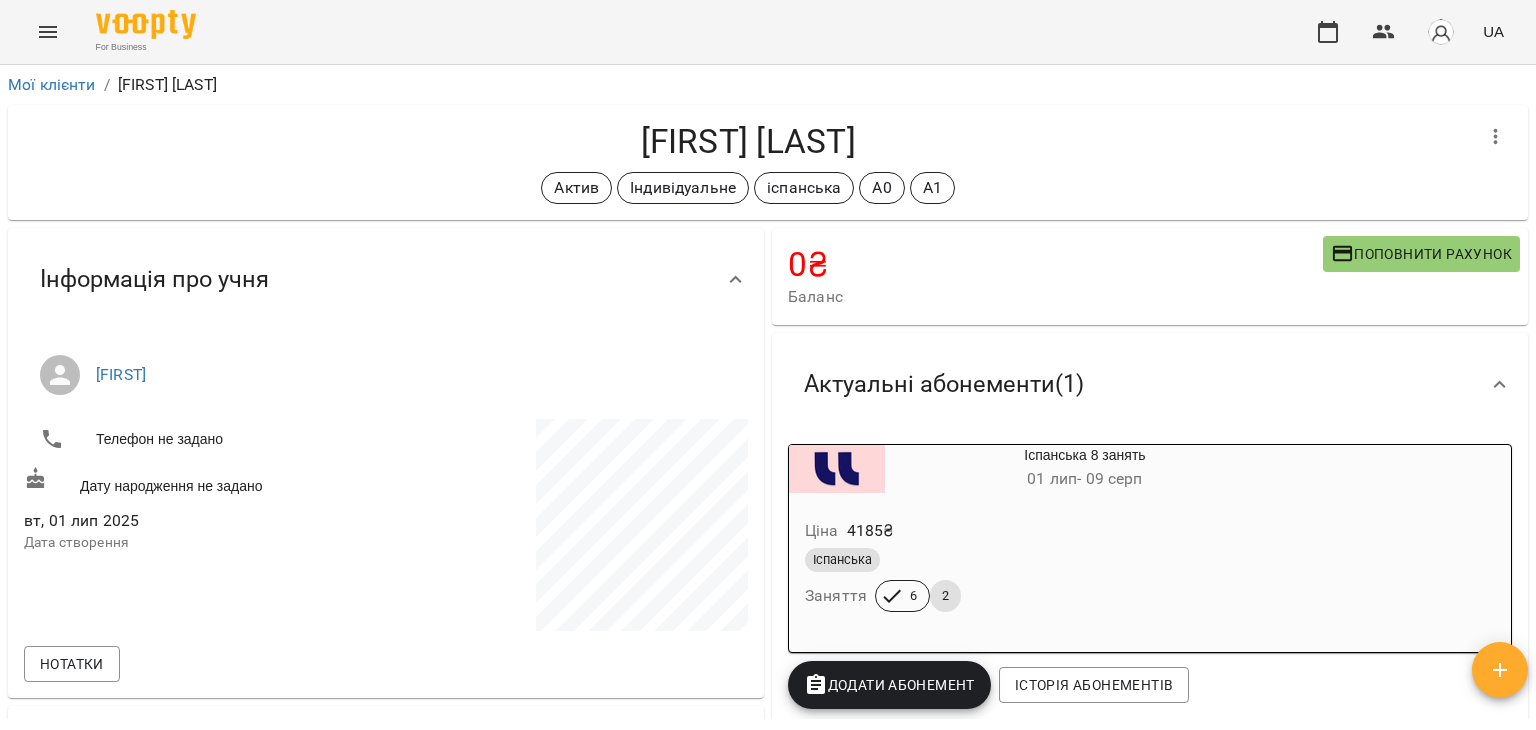 click 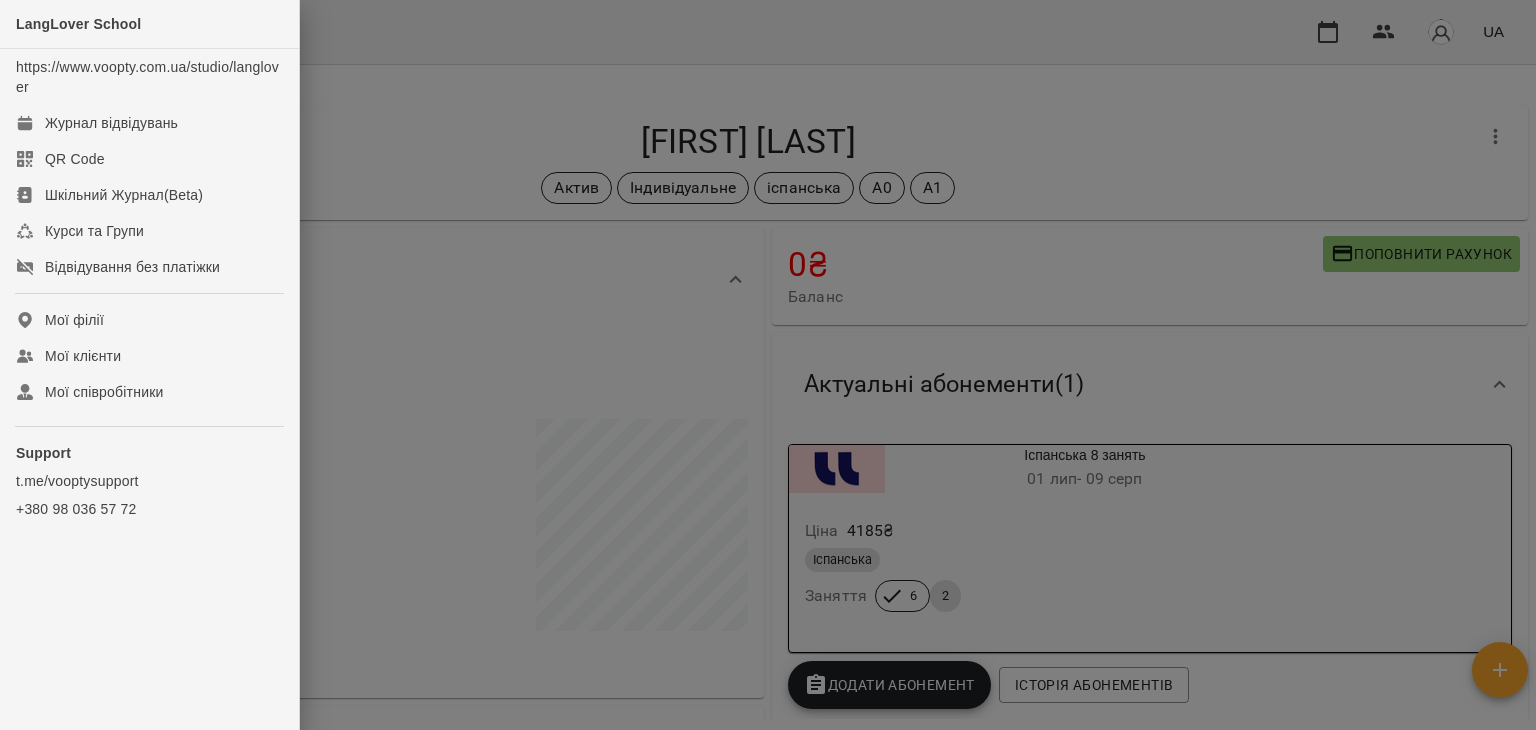 click at bounding box center (768, 365) 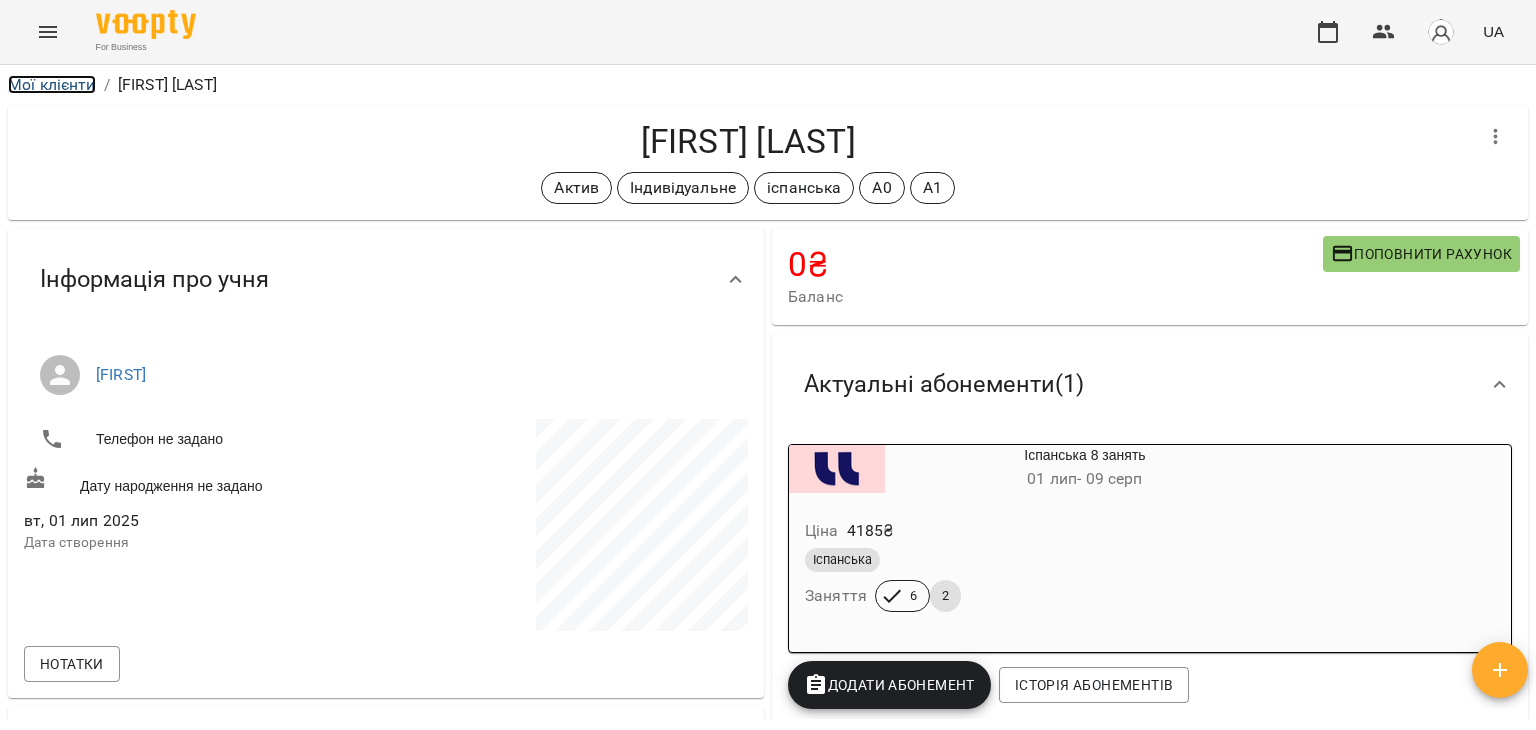 click on "Мої клієнти" at bounding box center (52, 84) 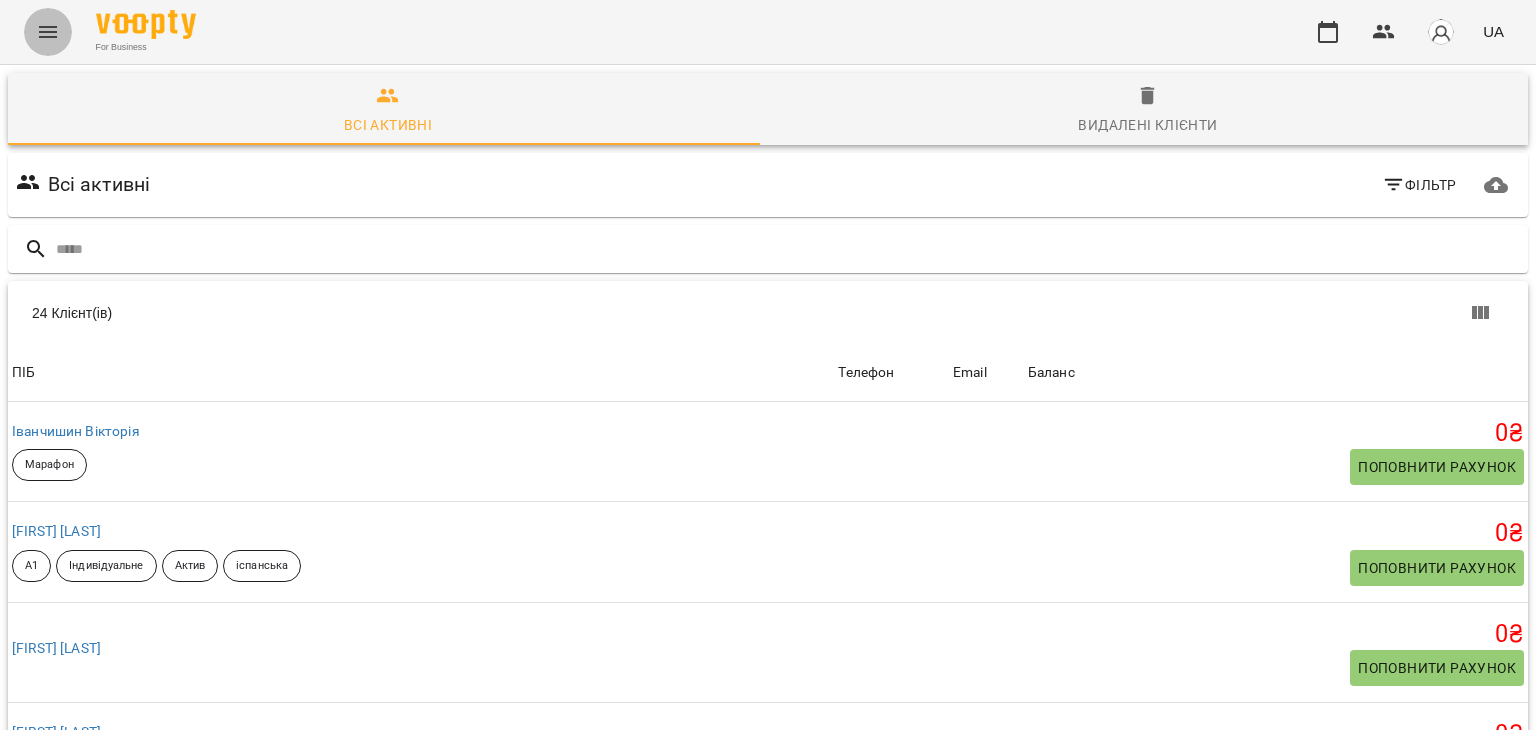 click 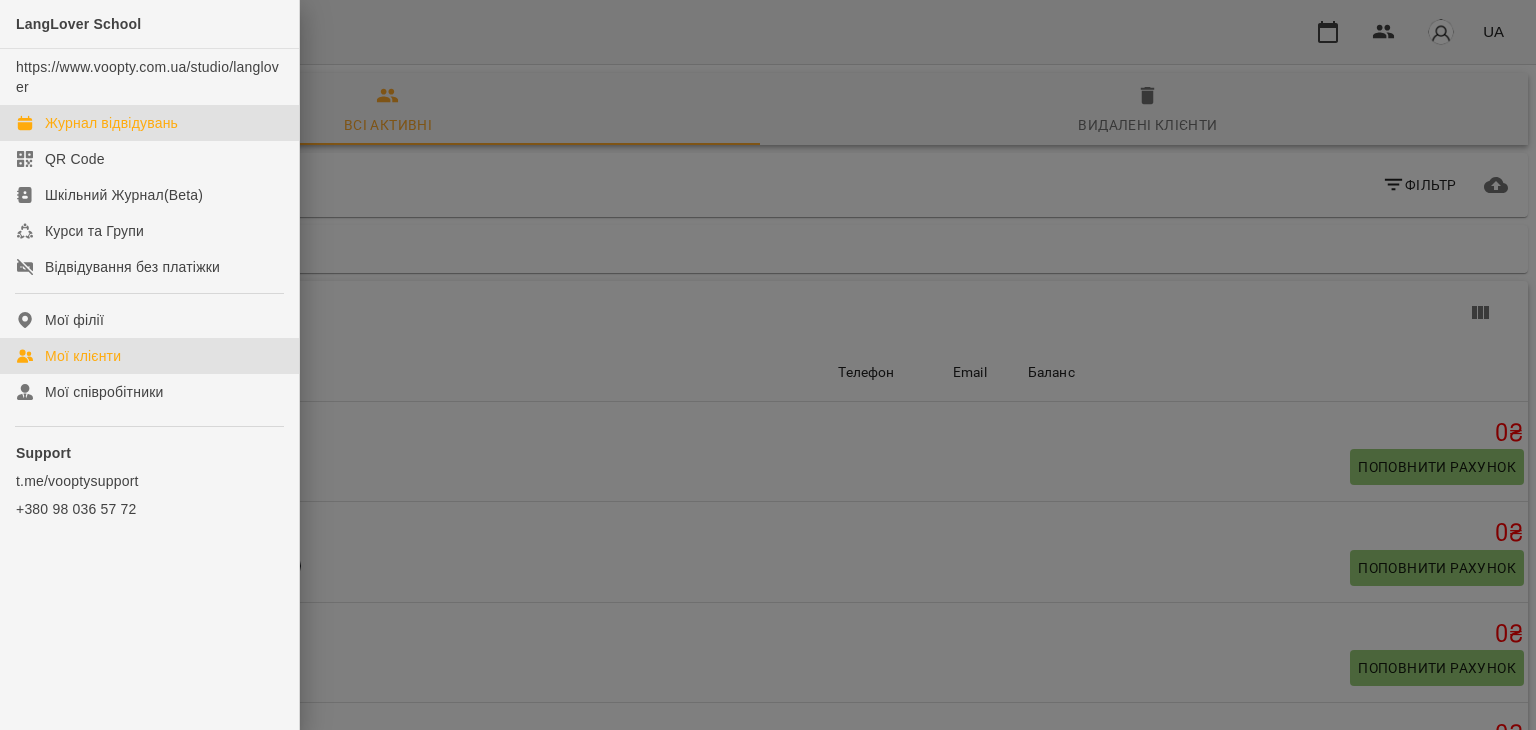 click on "Журнал відвідувань" at bounding box center [111, 123] 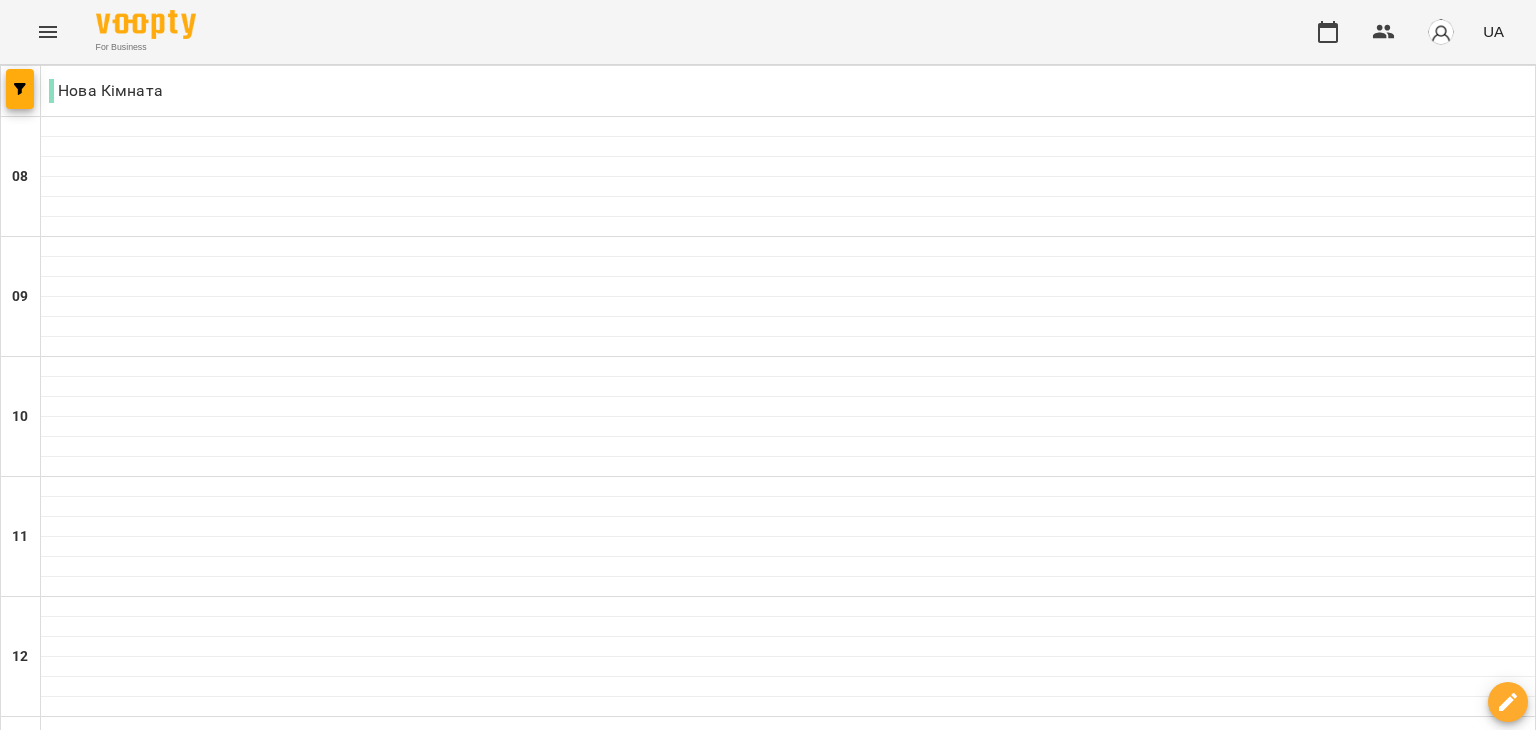 scroll, scrollTop: 586, scrollLeft: 0, axis: vertical 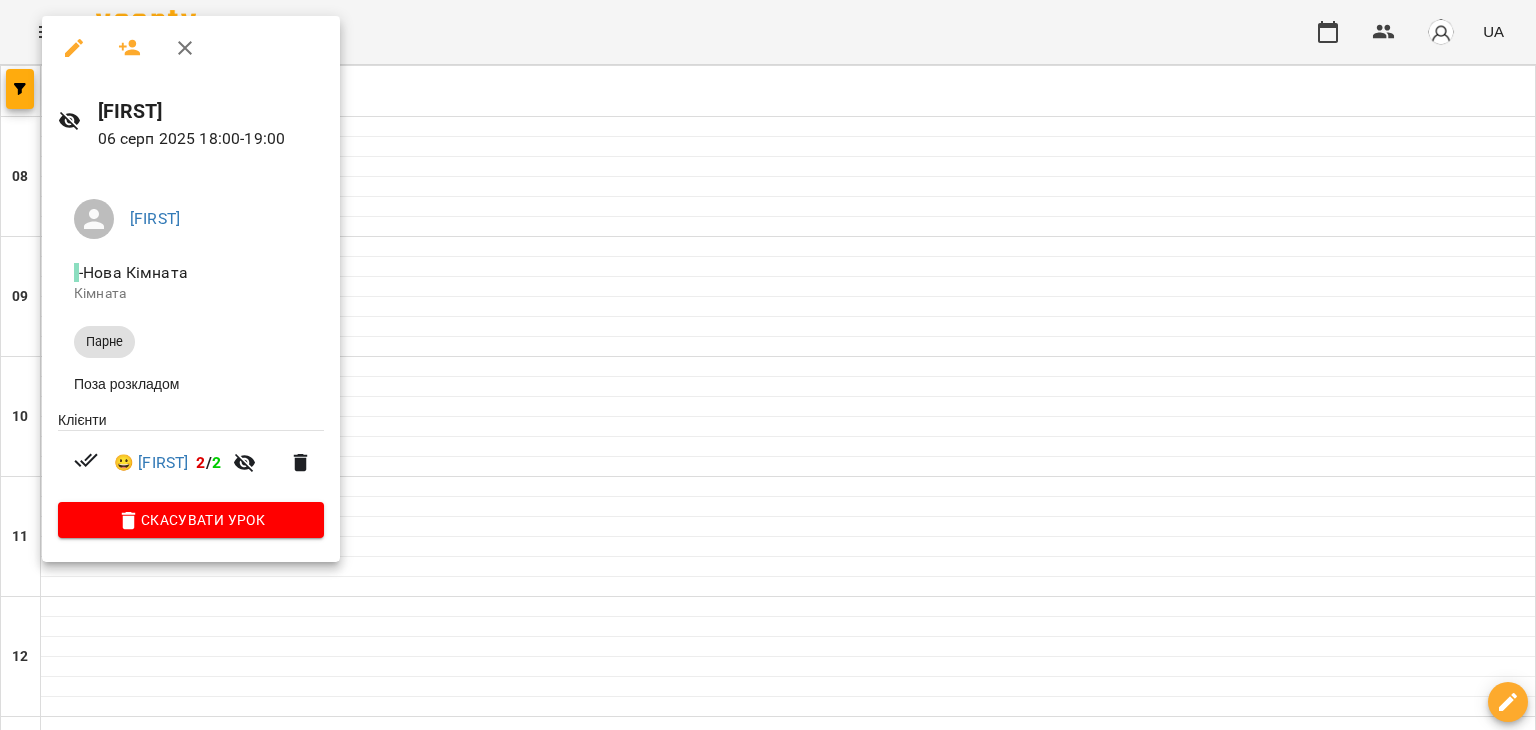 click at bounding box center (185, 48) 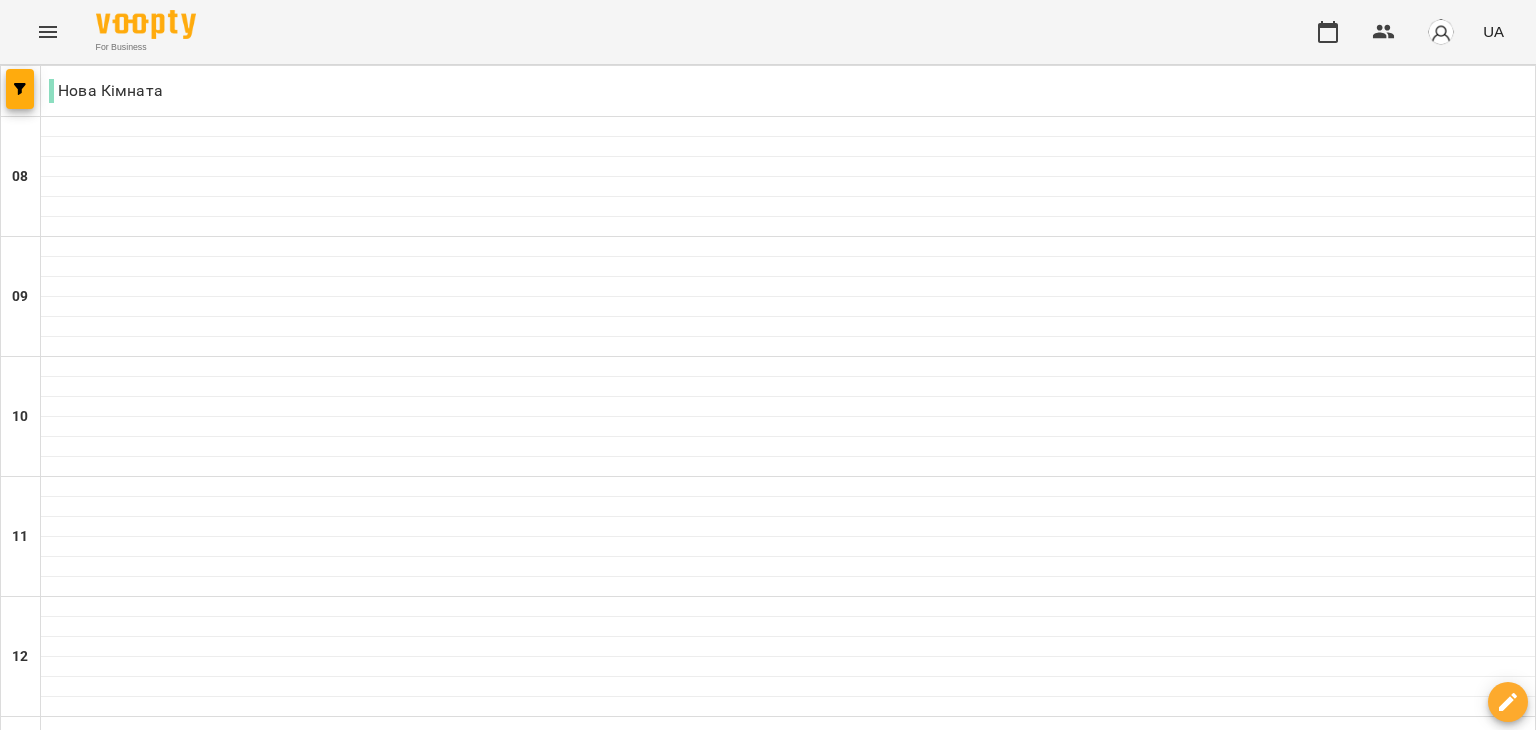 click on "[FIRST] [LAST]" at bounding box center (415, 1380) 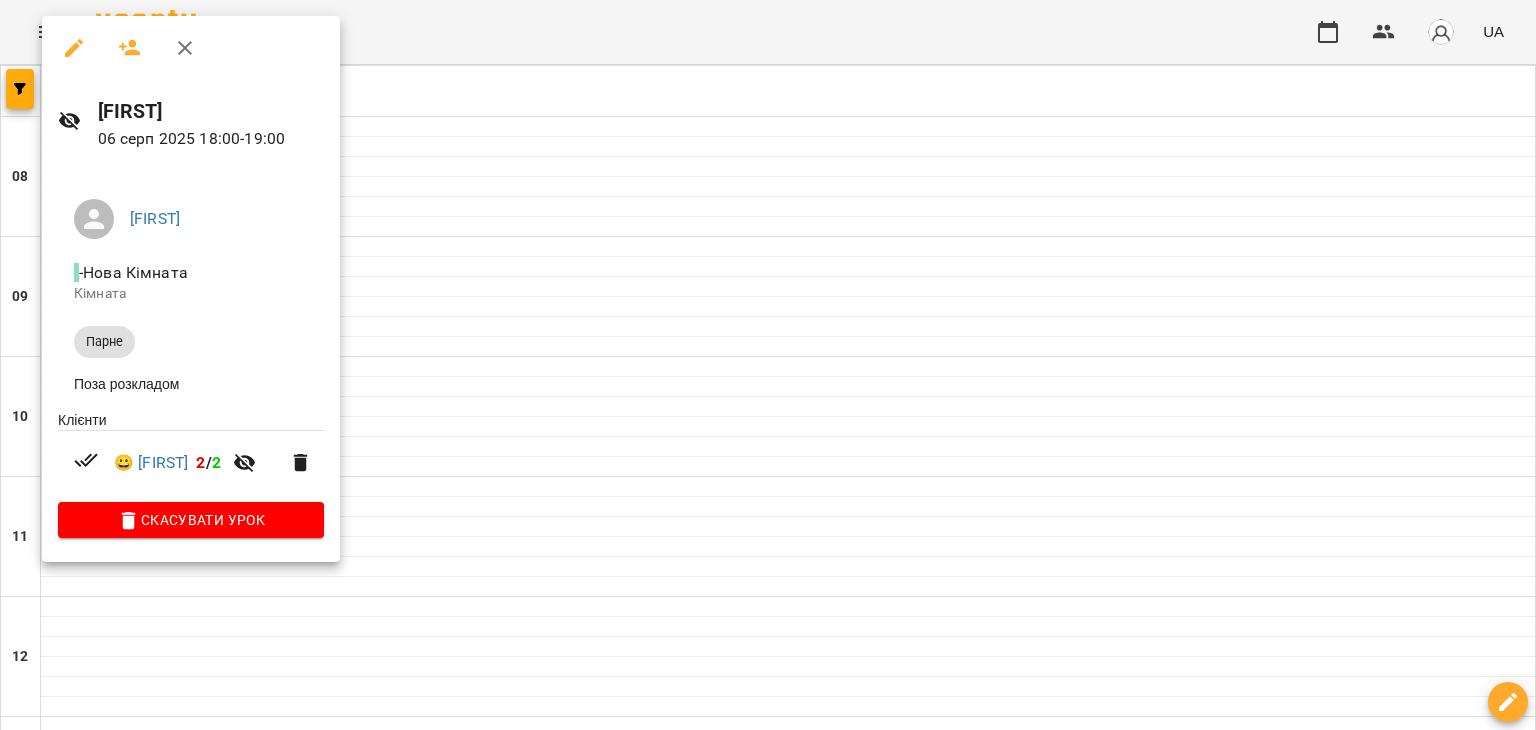 click at bounding box center [768, 365] 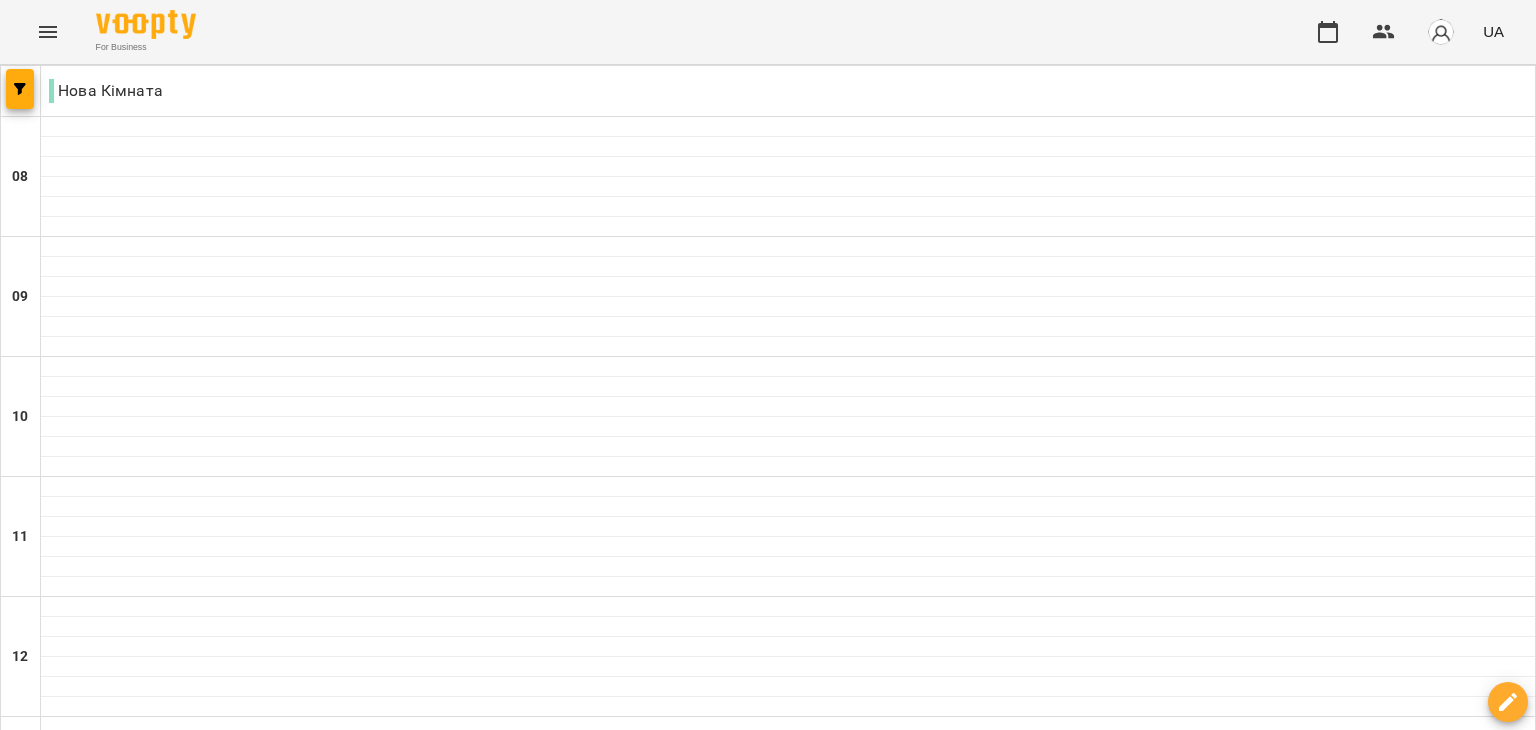 click on "18:00 [FIRST] [LAST]" at bounding box center (1161, 1345) 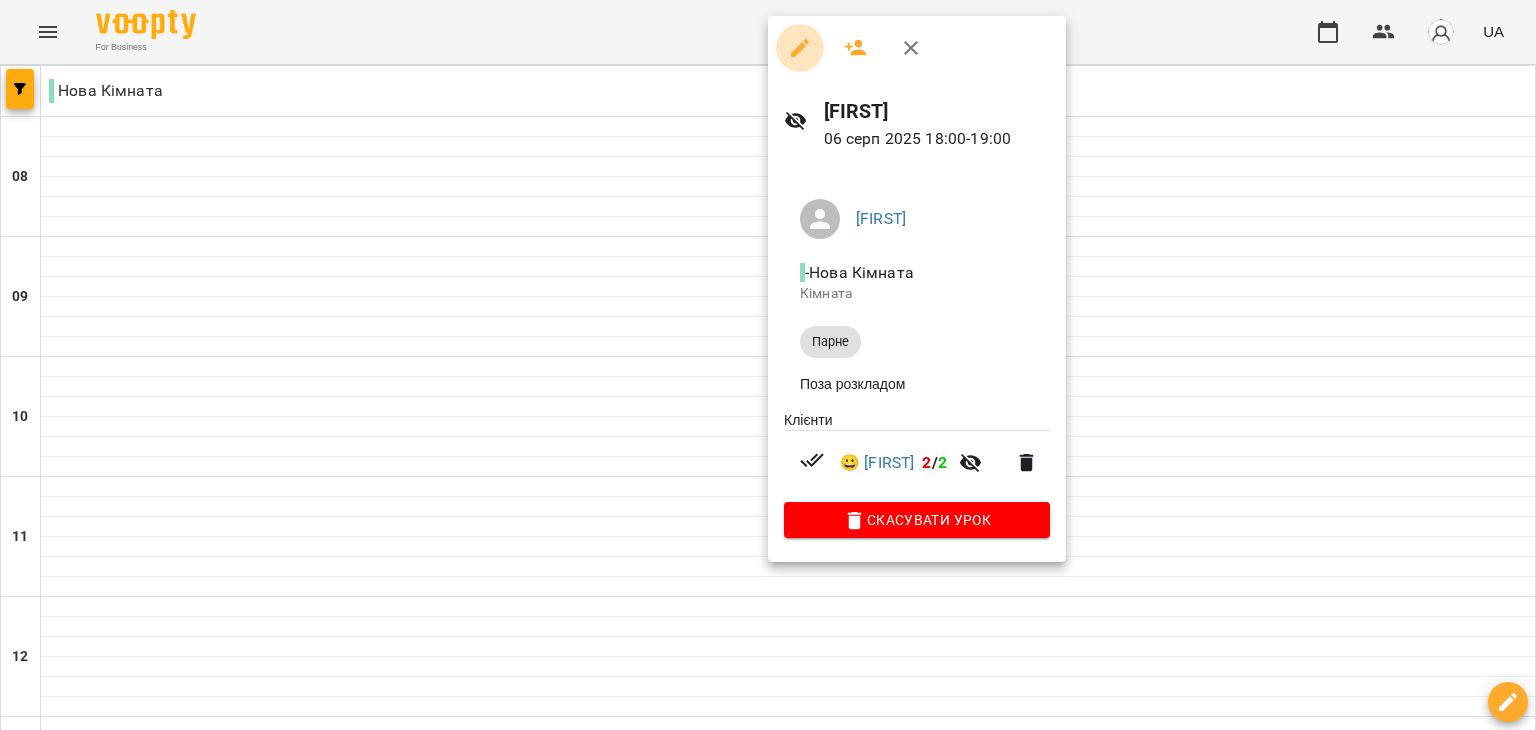 click 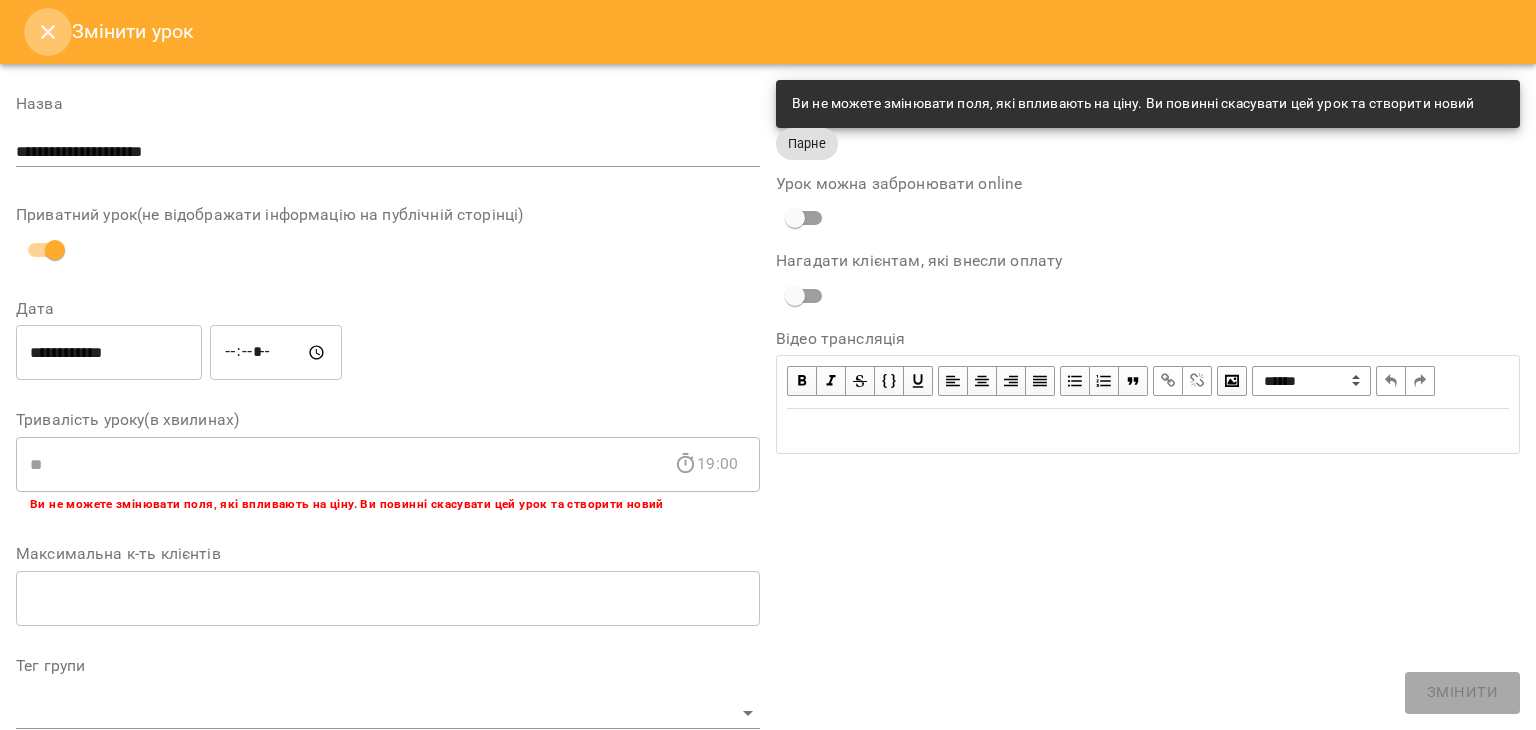 click 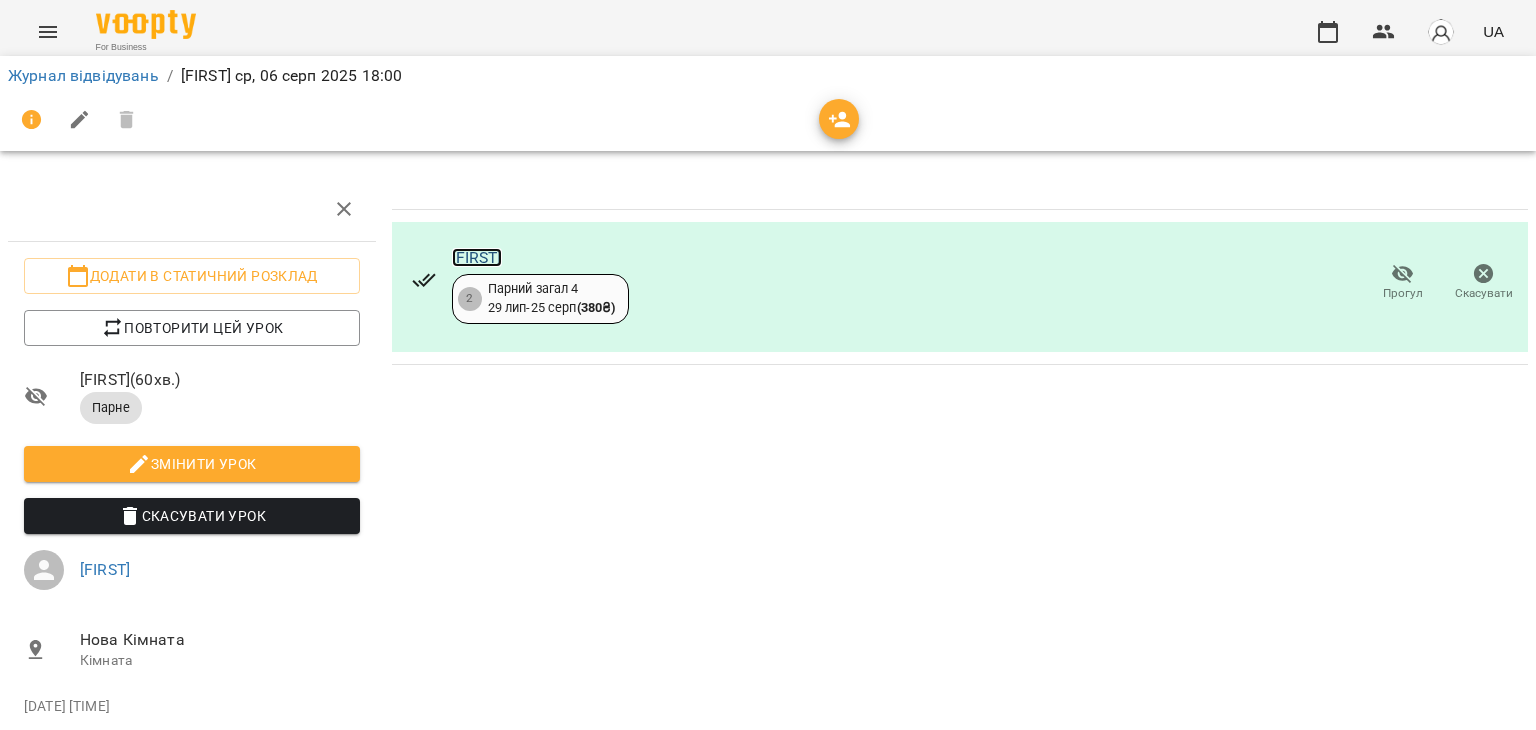 click on "[FIRST] [LAST]" at bounding box center (477, 257) 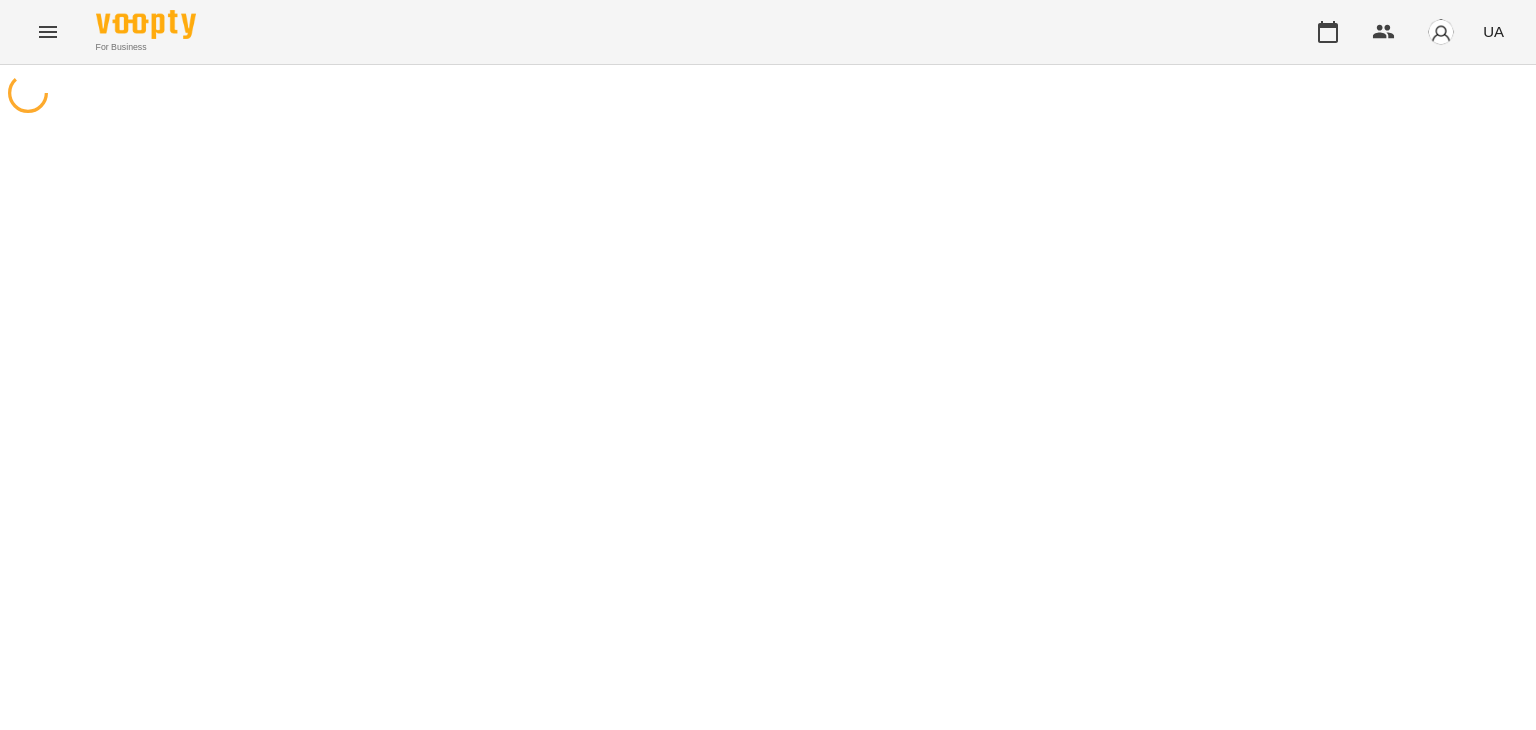 scroll, scrollTop: 0, scrollLeft: 0, axis: both 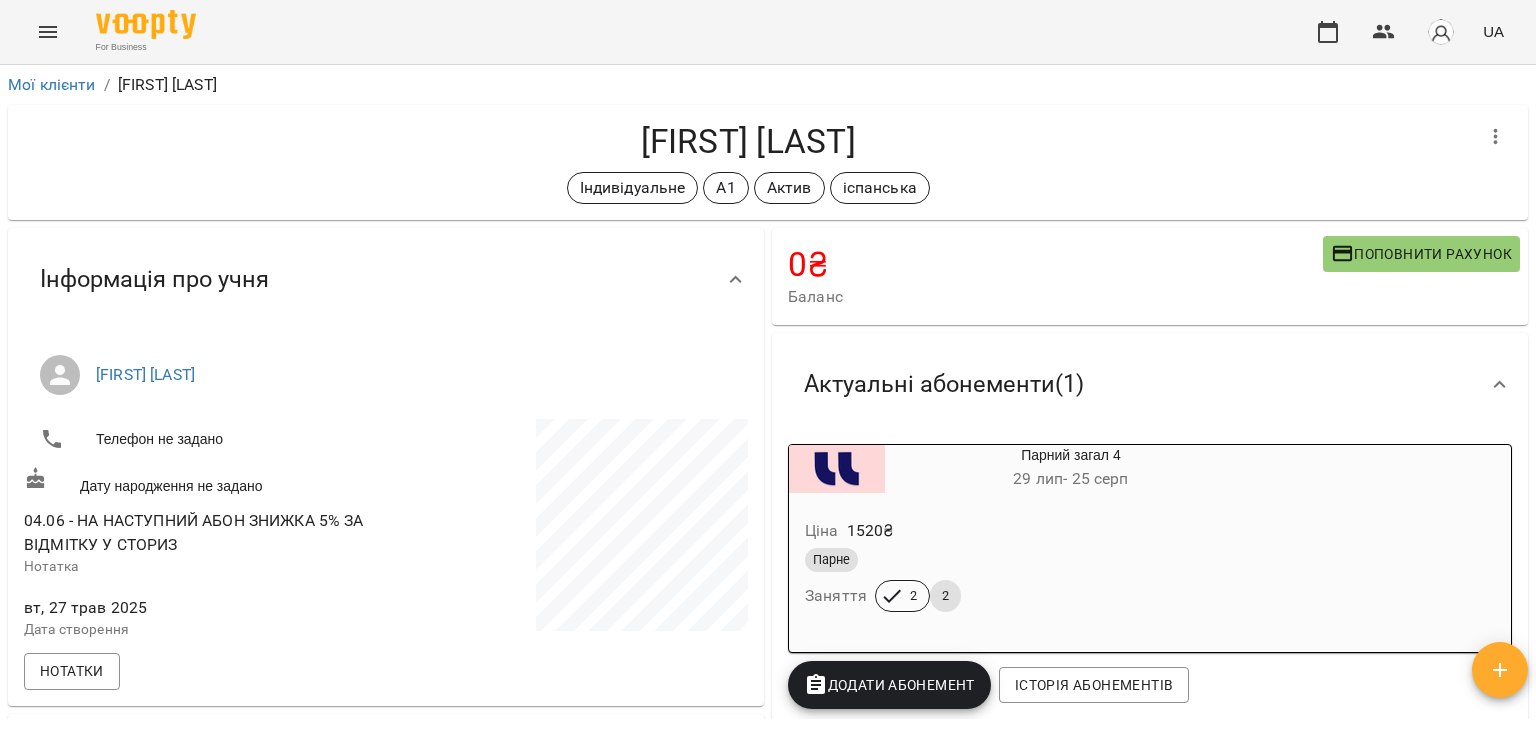 drag, startPoint x: 1532, startPoint y: 110, endPoint x: 1535, endPoint y: 231, distance: 121.037186 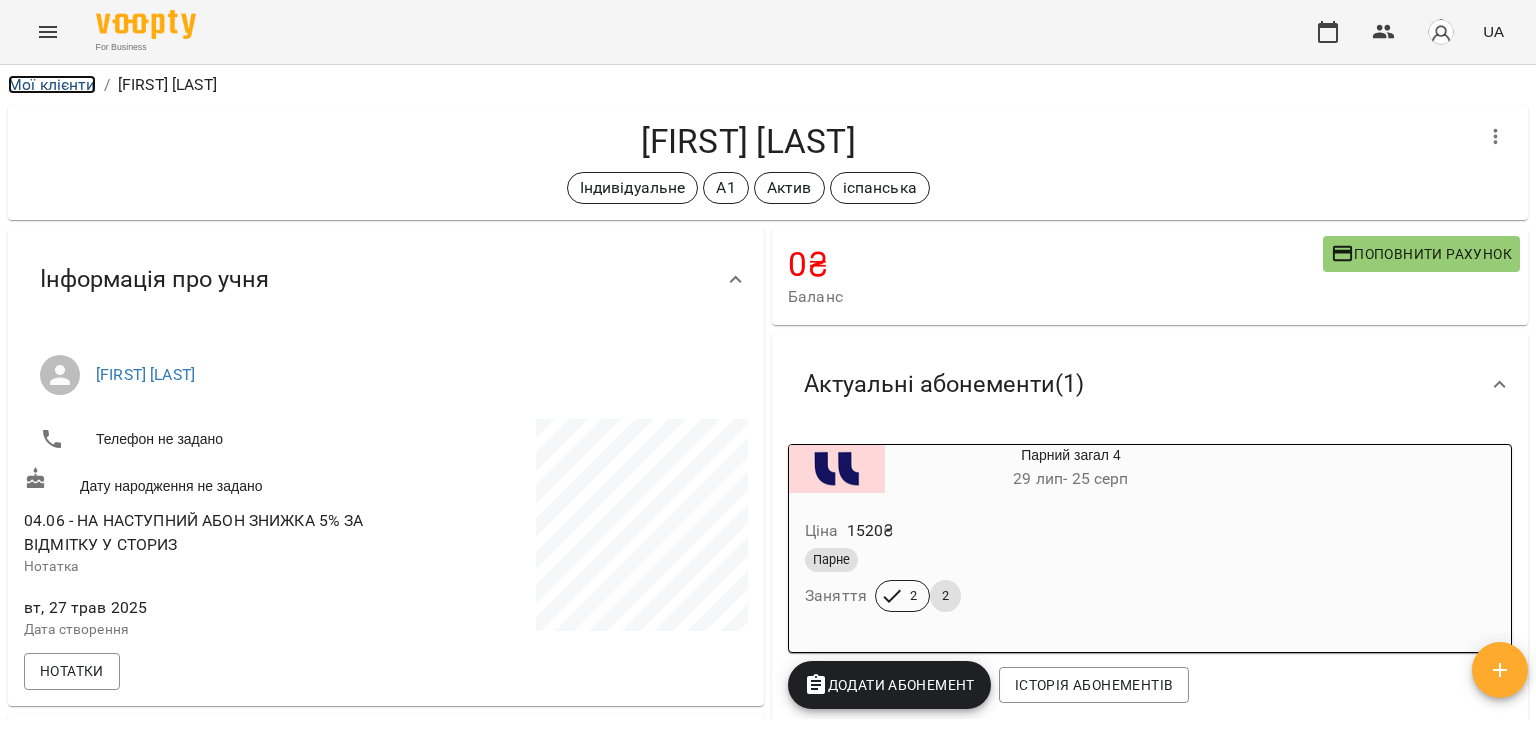 click on "Мої клієнти" at bounding box center [52, 84] 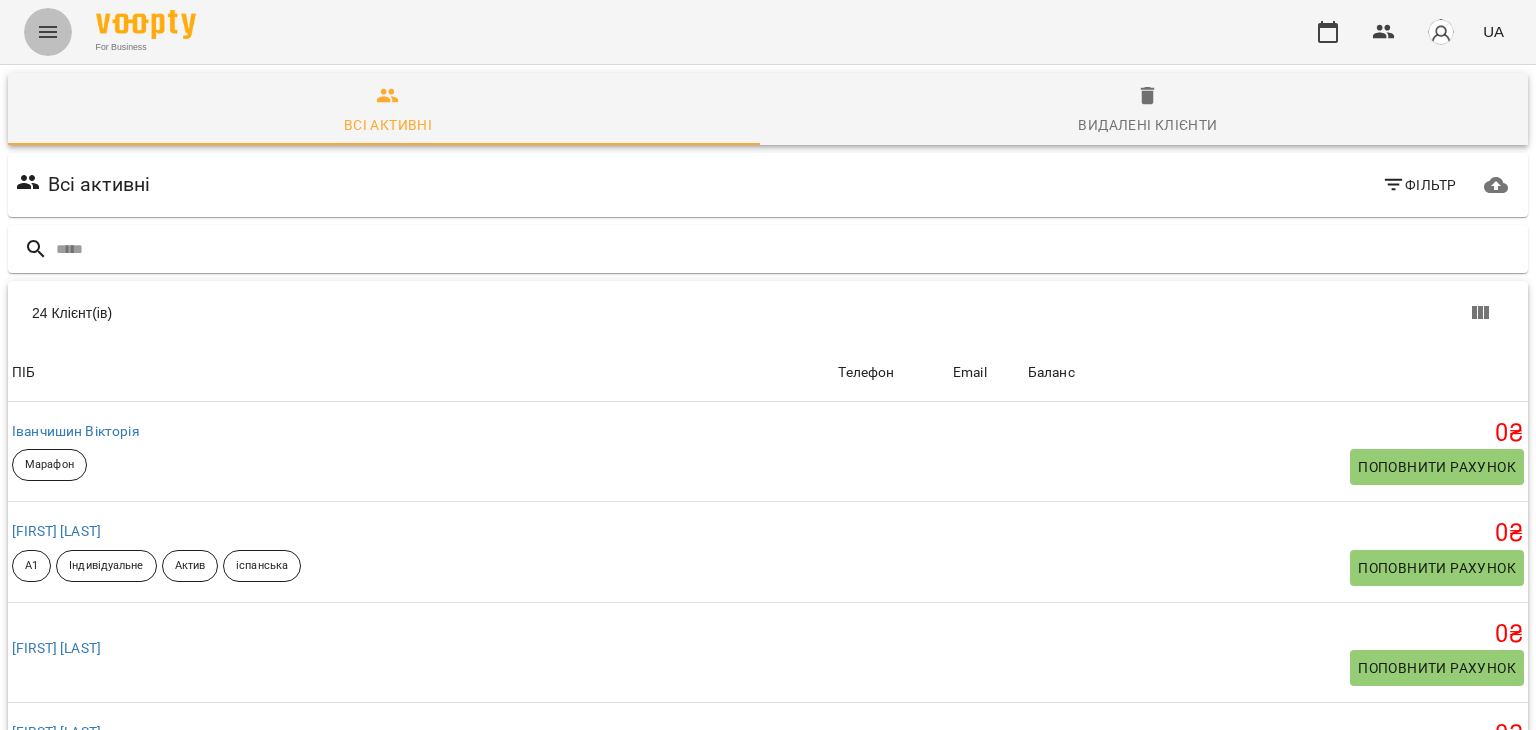 click 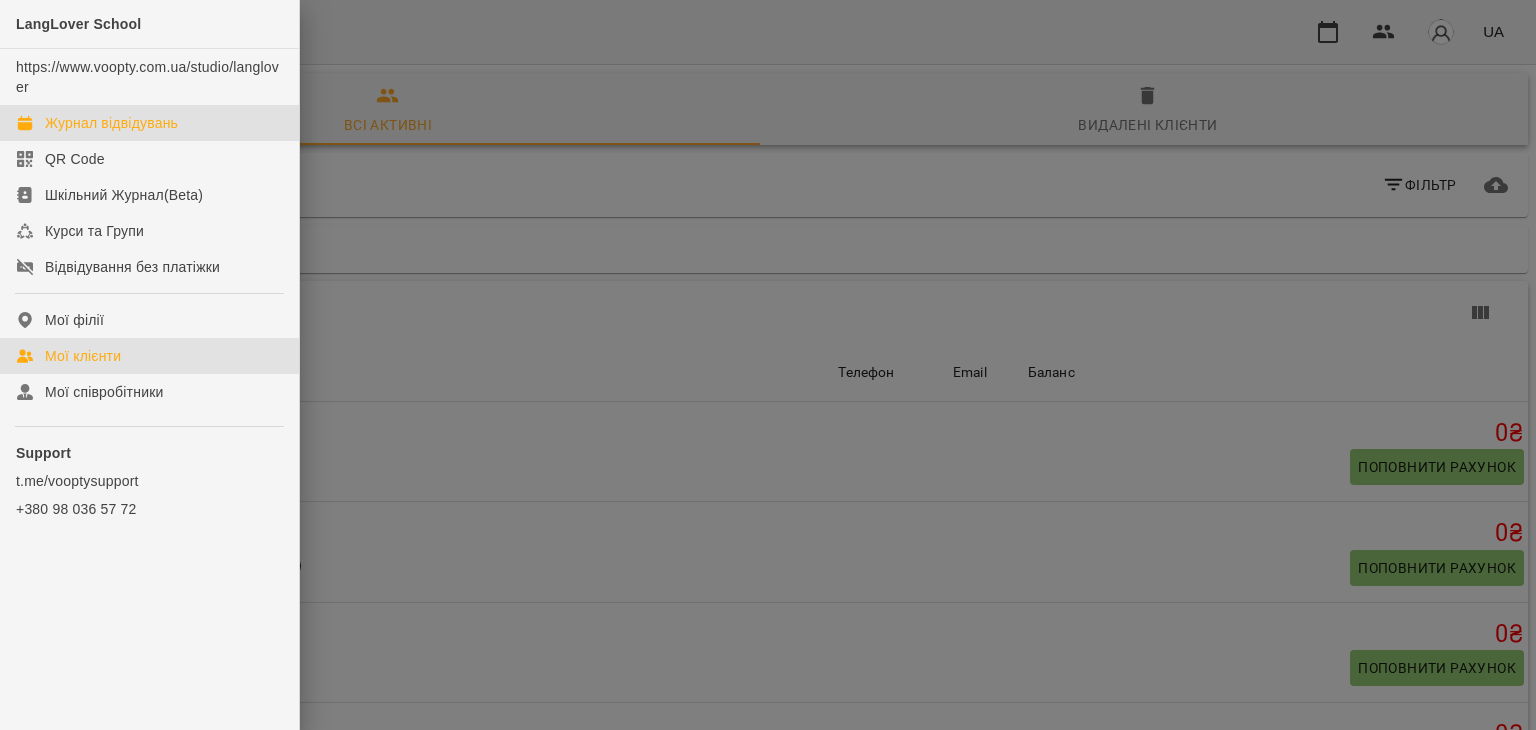 click on "Журнал відвідувань" at bounding box center (111, 123) 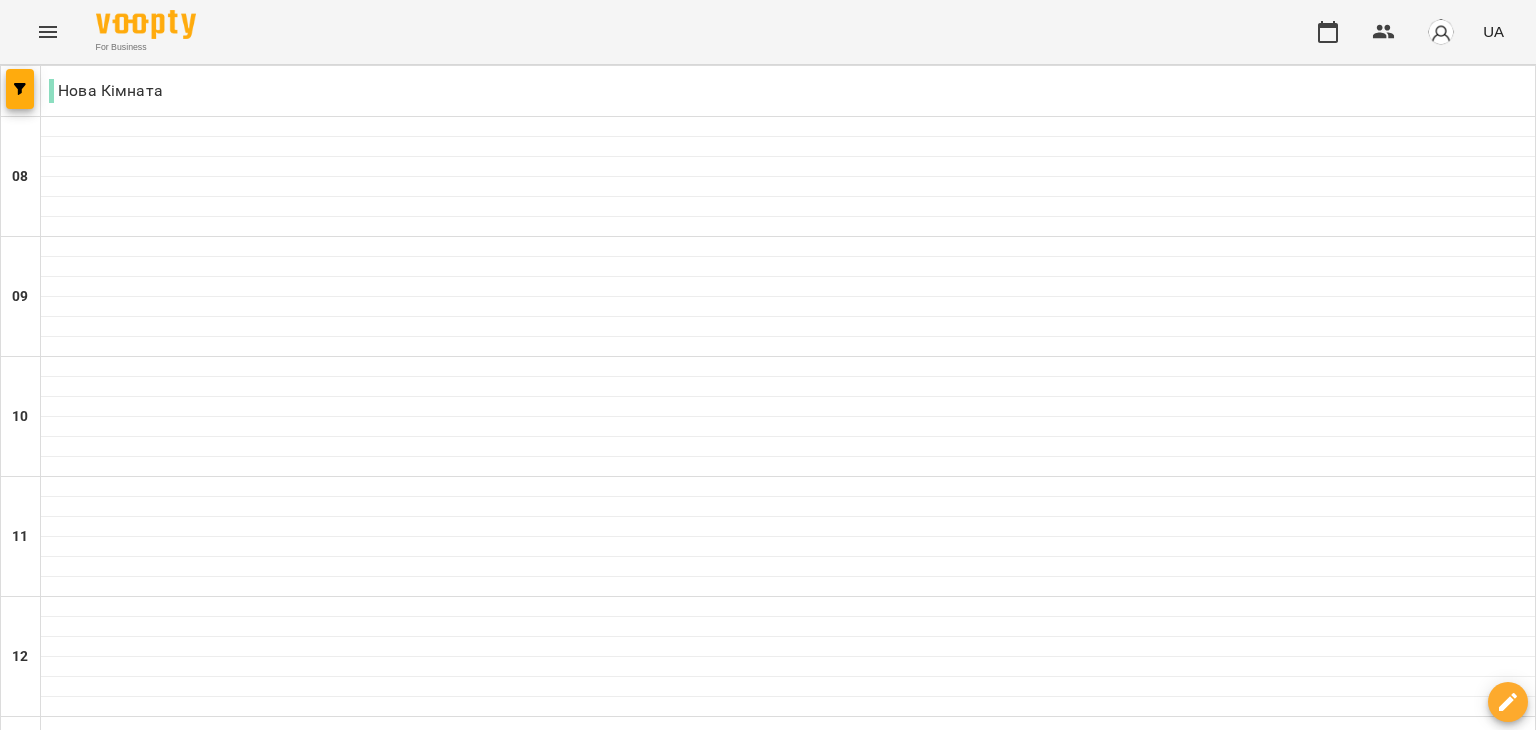 click on "06 серп" at bounding box center [555, 1962] 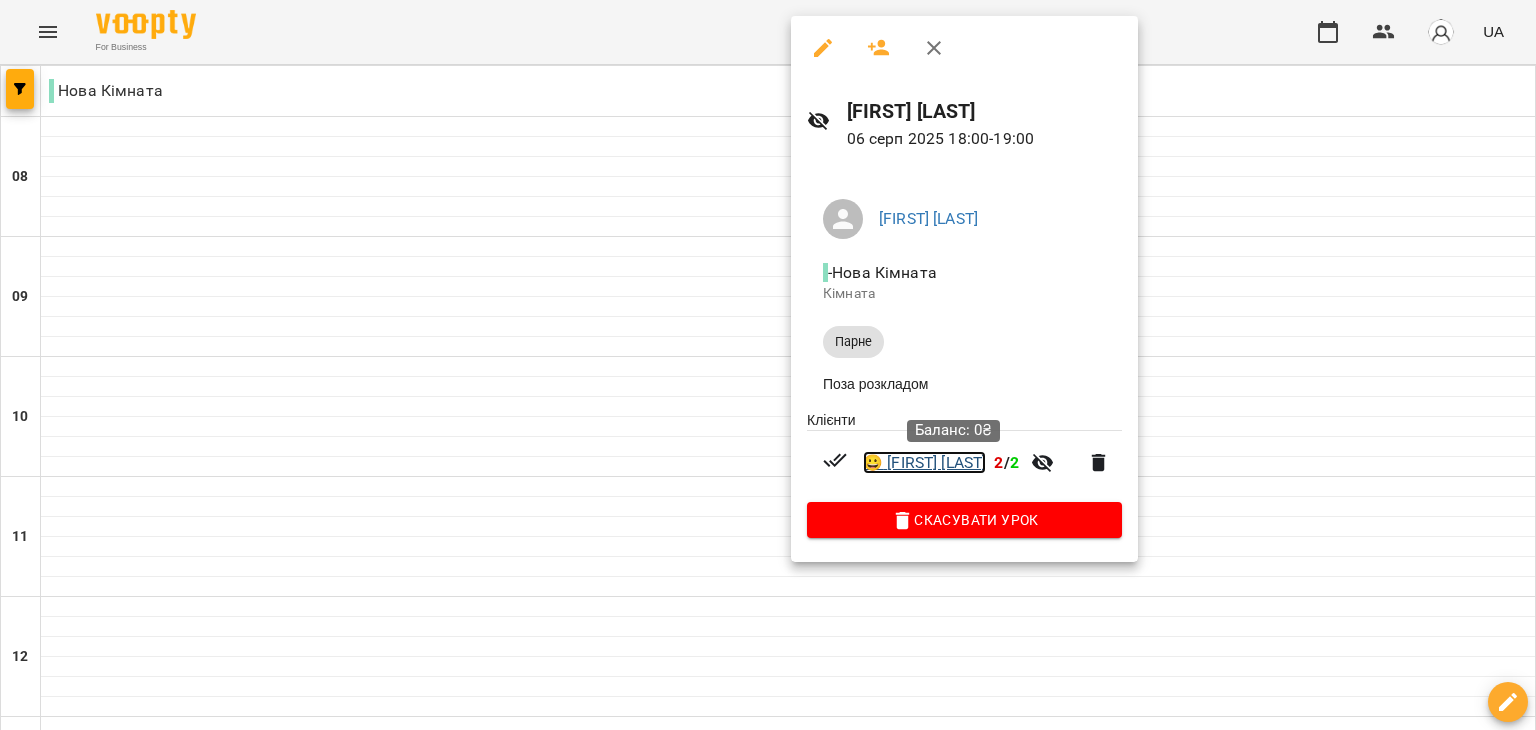 click on "😀   [FIRST] [LAST]" at bounding box center (924, 463) 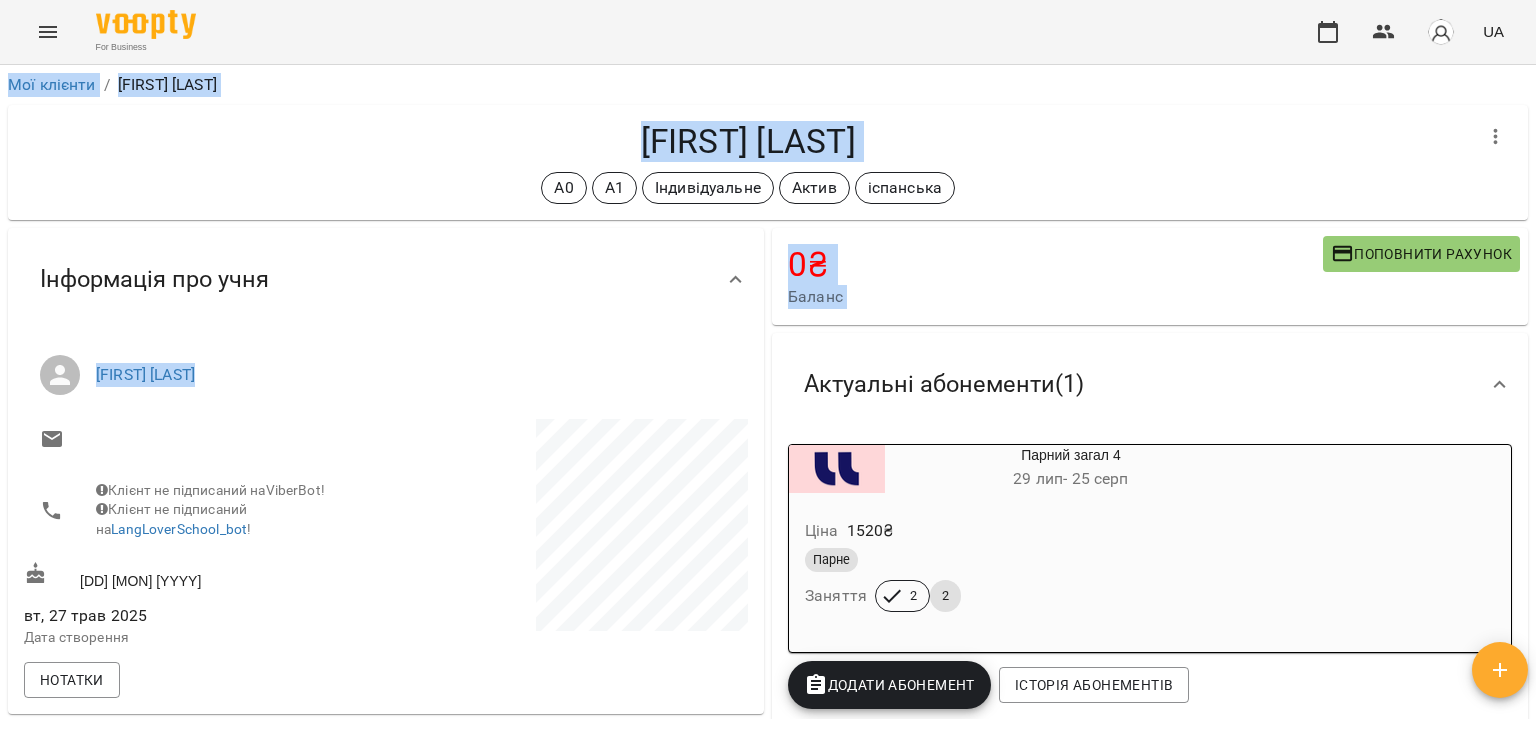drag, startPoint x: 1535, startPoint y: 60, endPoint x: 456, endPoint y: 397, distance: 1130.4026 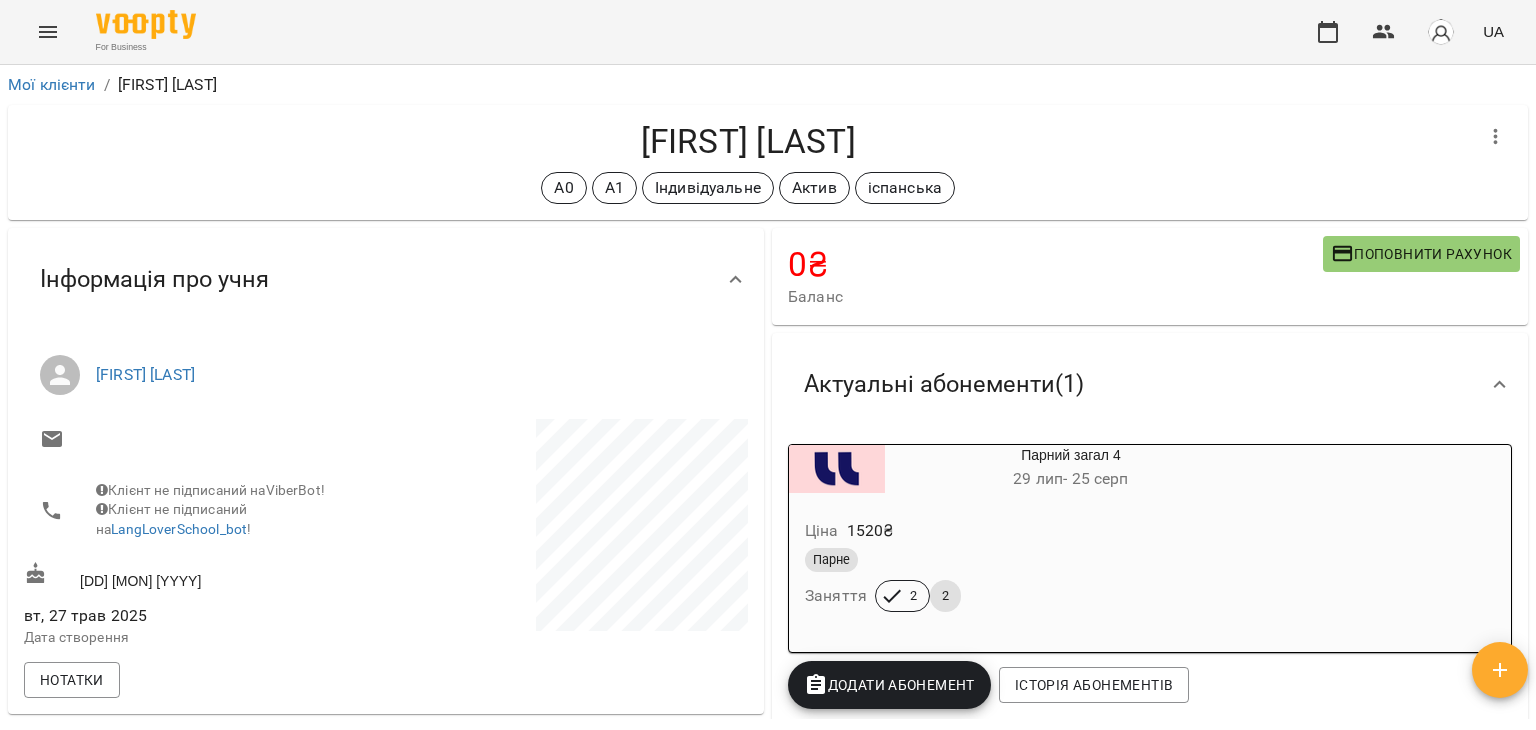 click at bounding box center (203, 439) 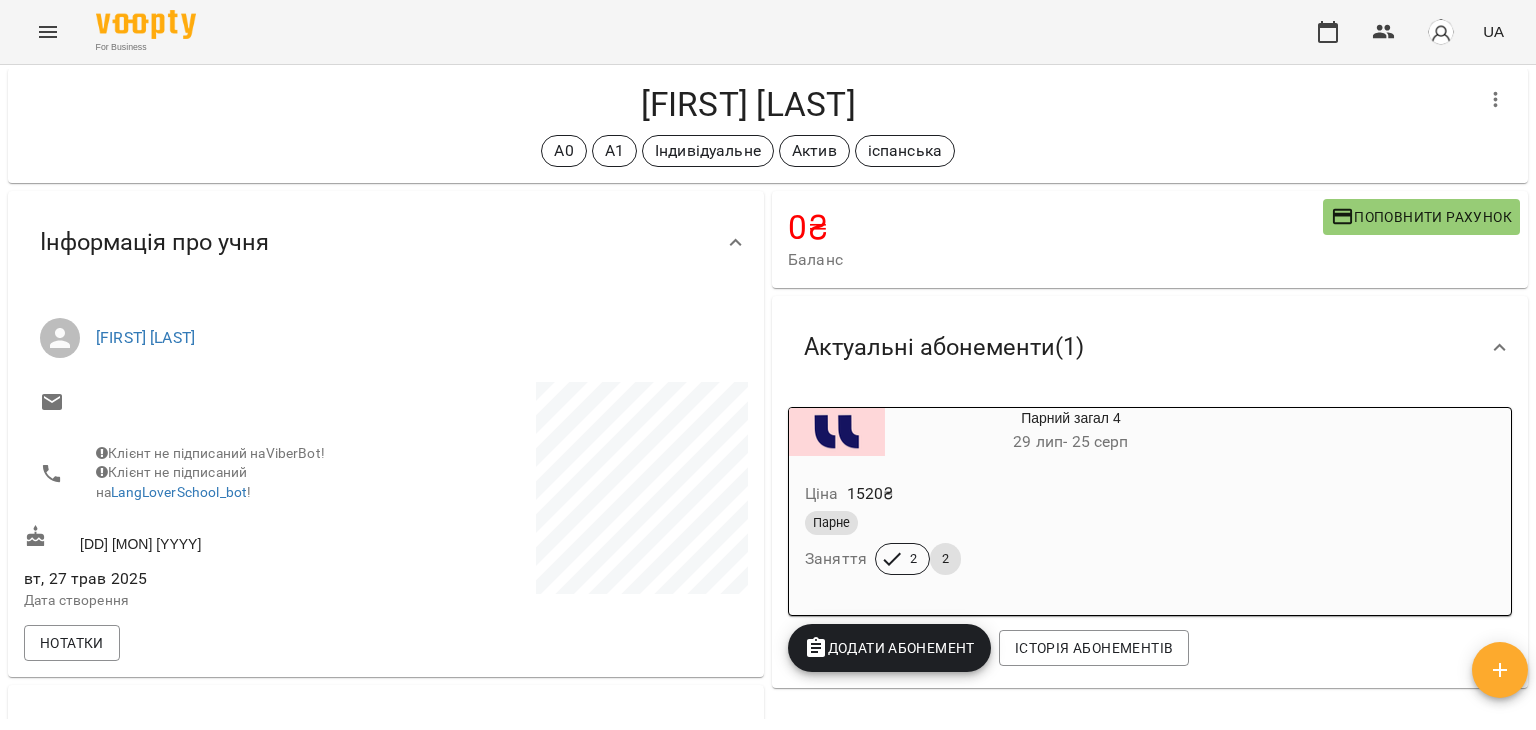 scroll, scrollTop: 0, scrollLeft: 0, axis: both 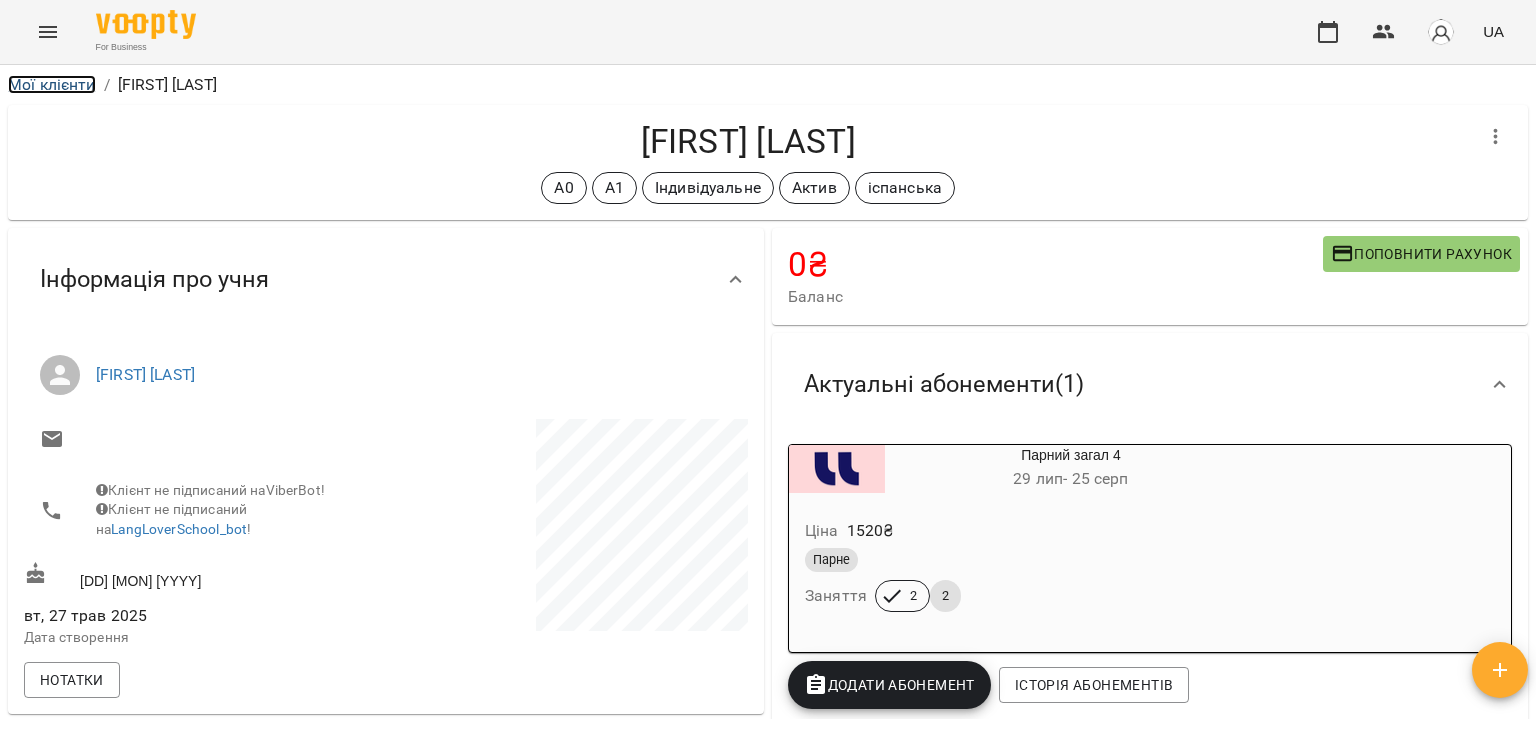 click on "Мої клієнти" at bounding box center (52, 84) 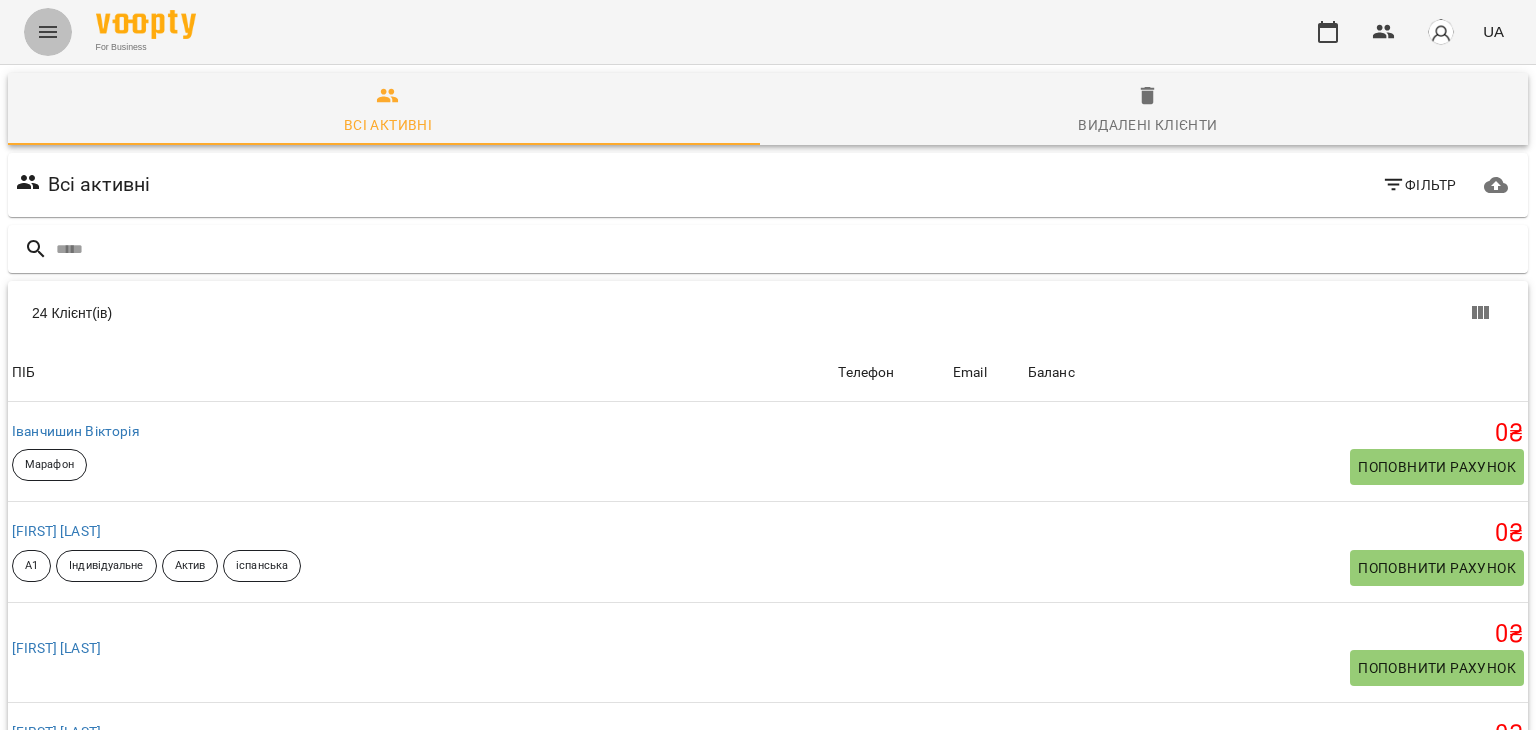 click 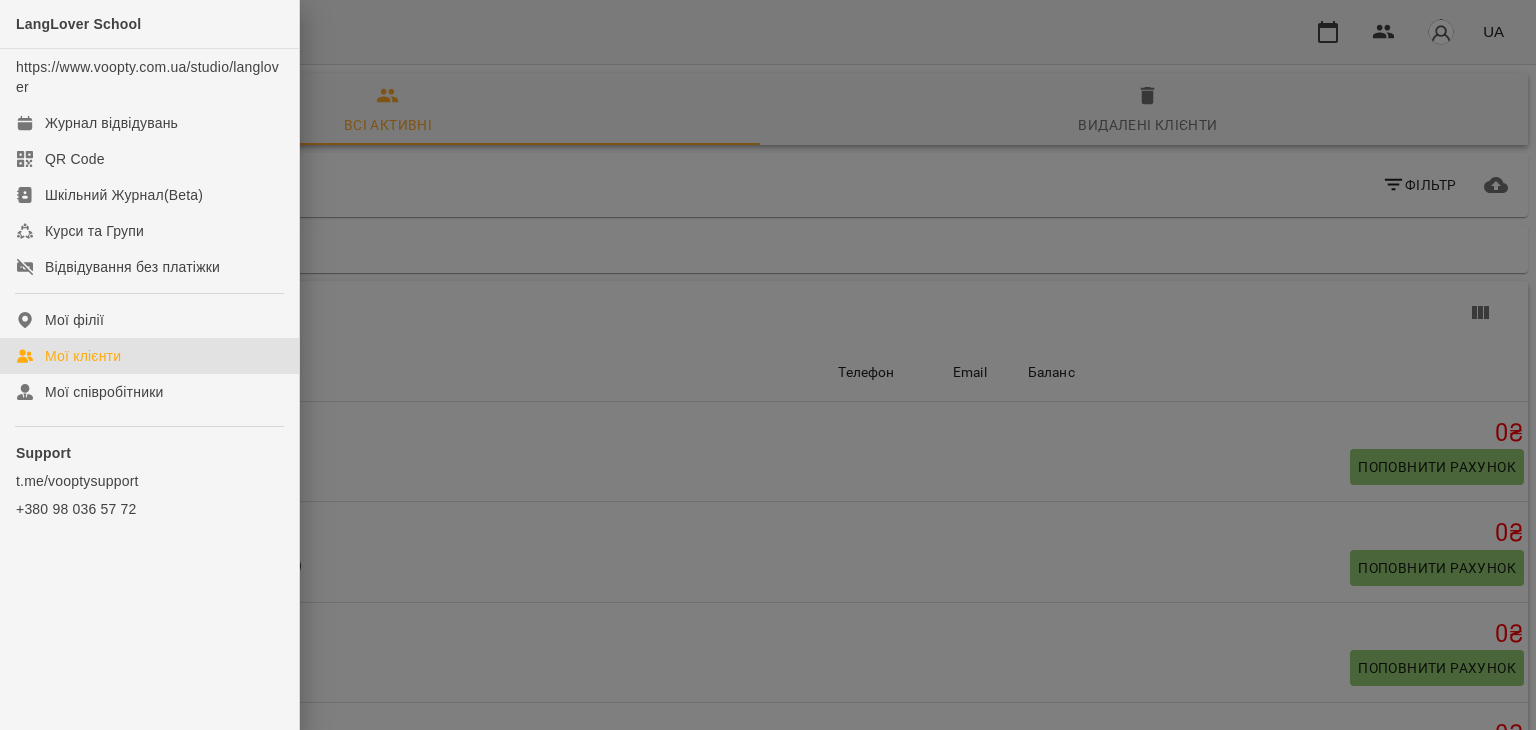 click at bounding box center [768, 365] 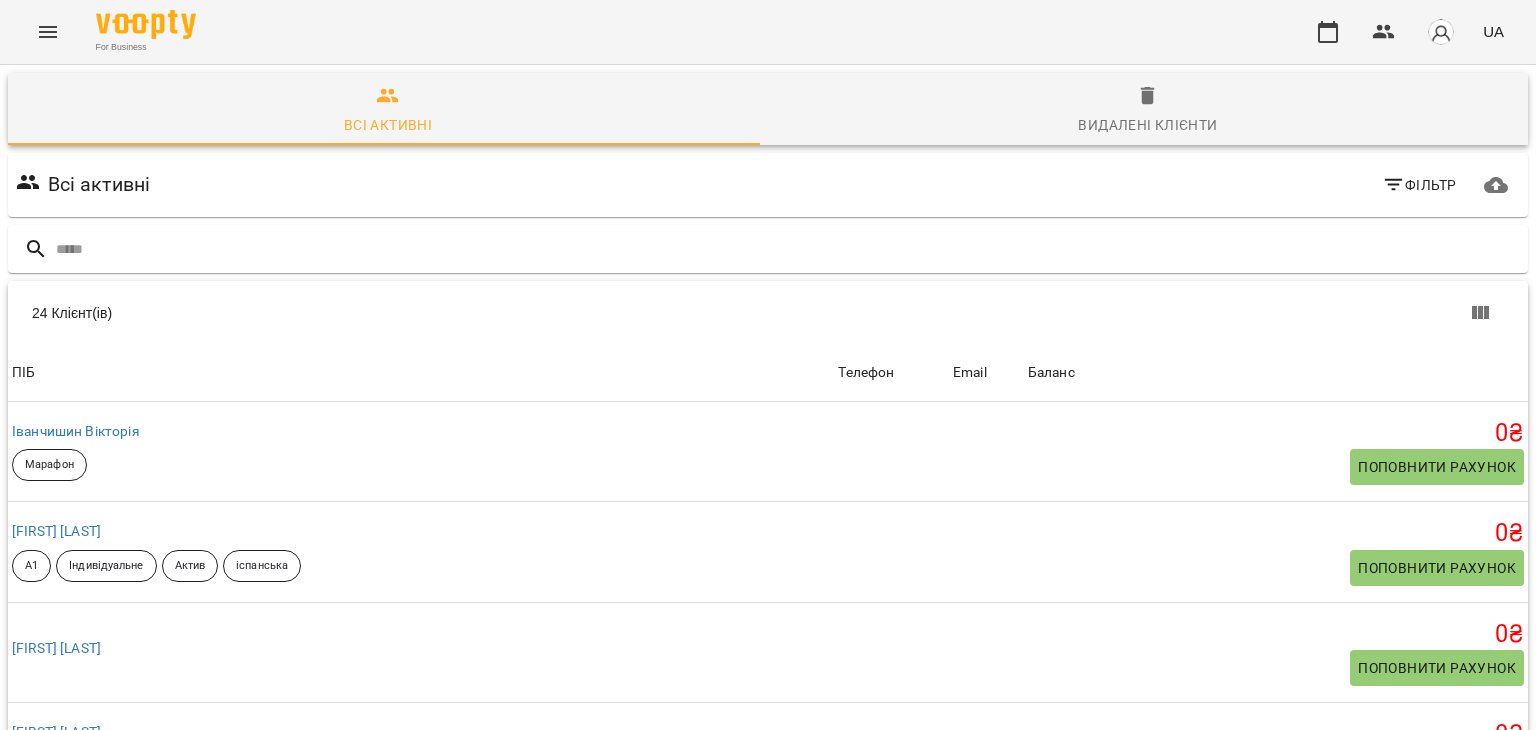 type 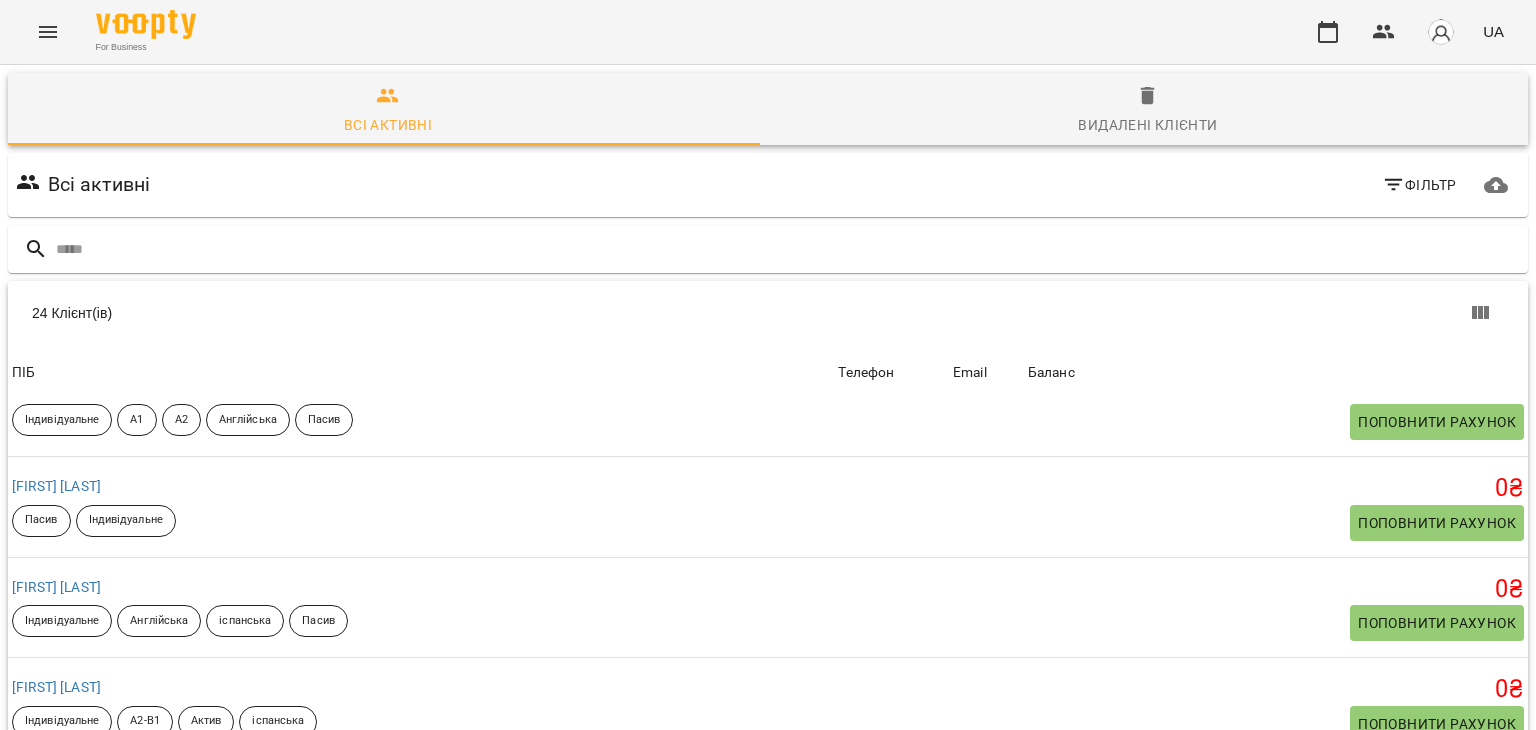 scroll, scrollTop: 1964, scrollLeft: 0, axis: vertical 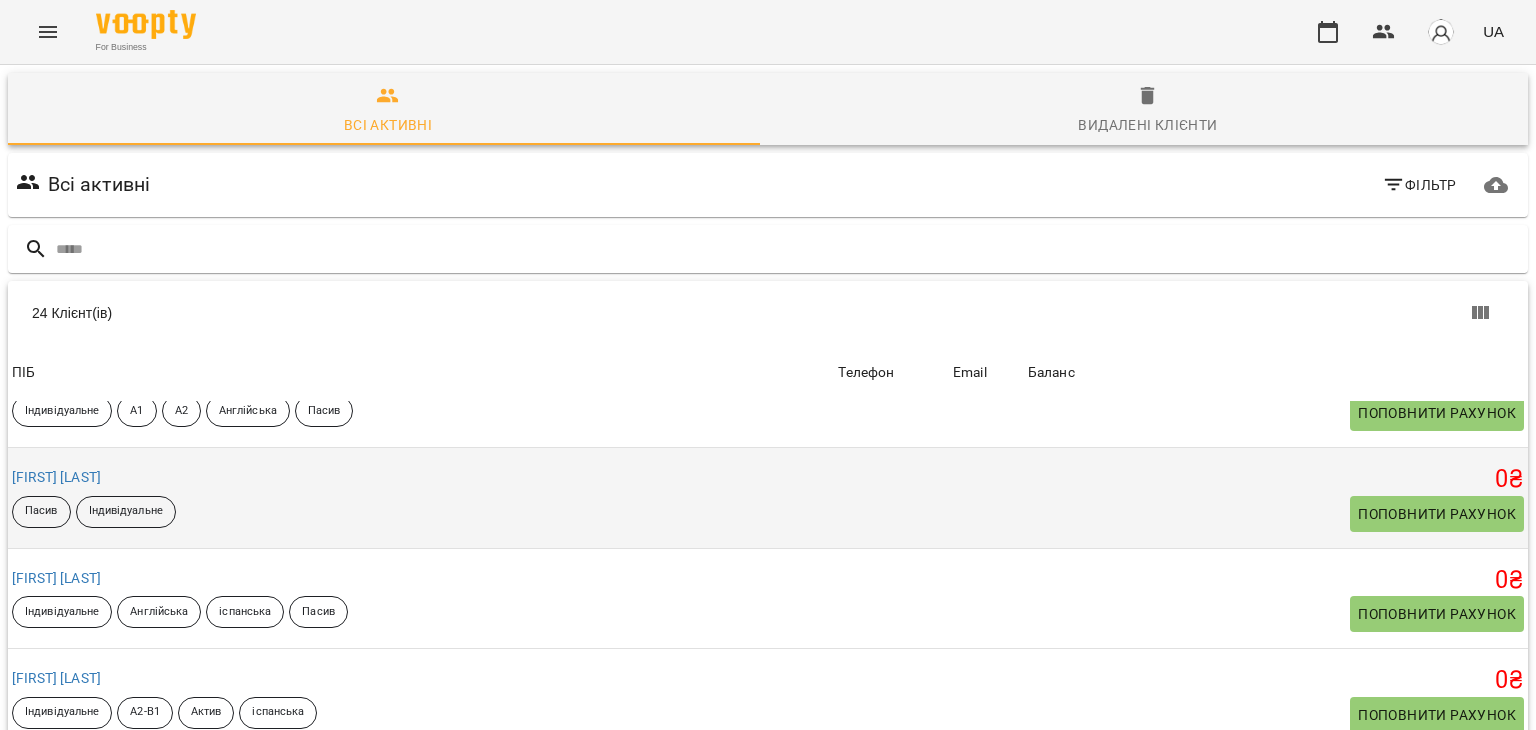 click on "[FIRST] [LAST]" at bounding box center (421, 478) 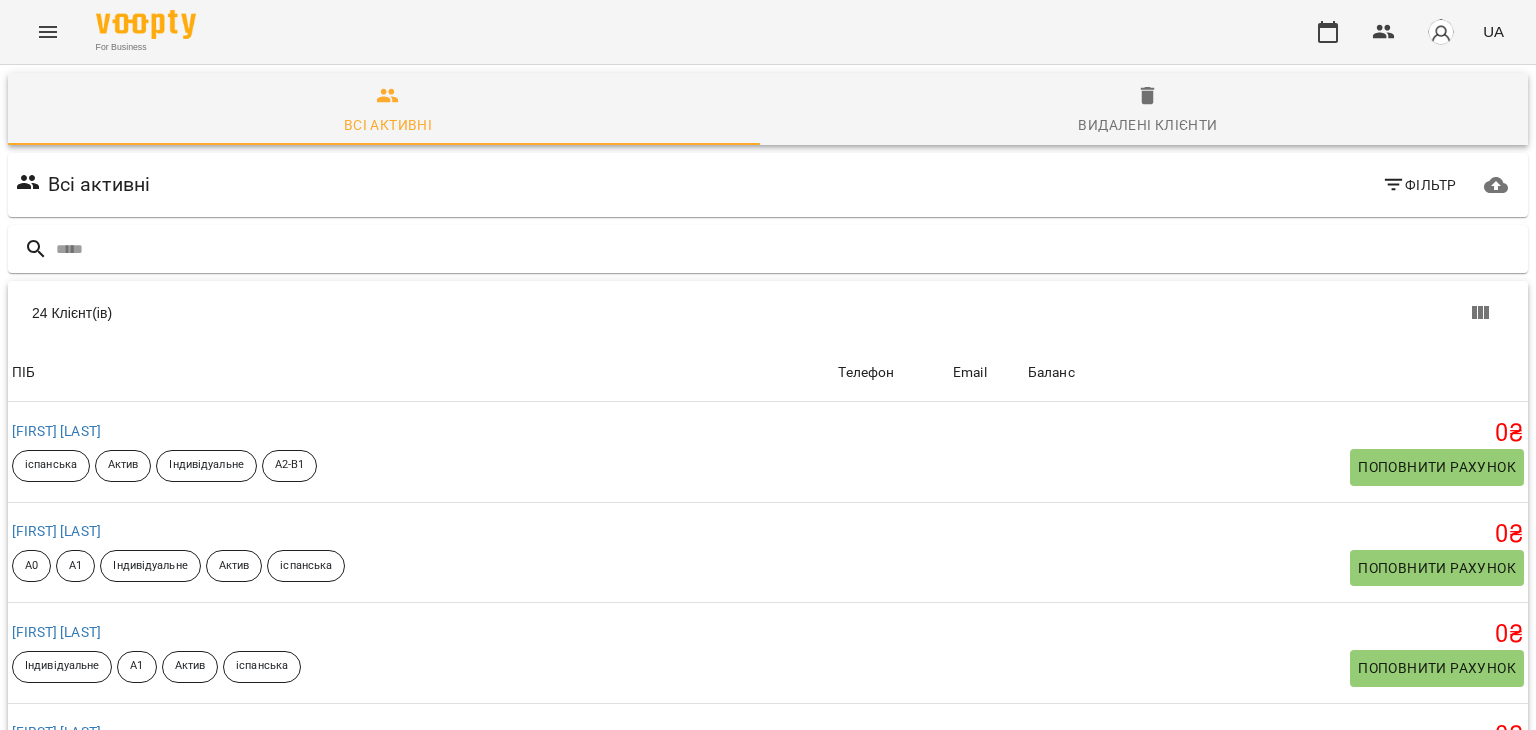 scroll, scrollTop: 1404, scrollLeft: 0, axis: vertical 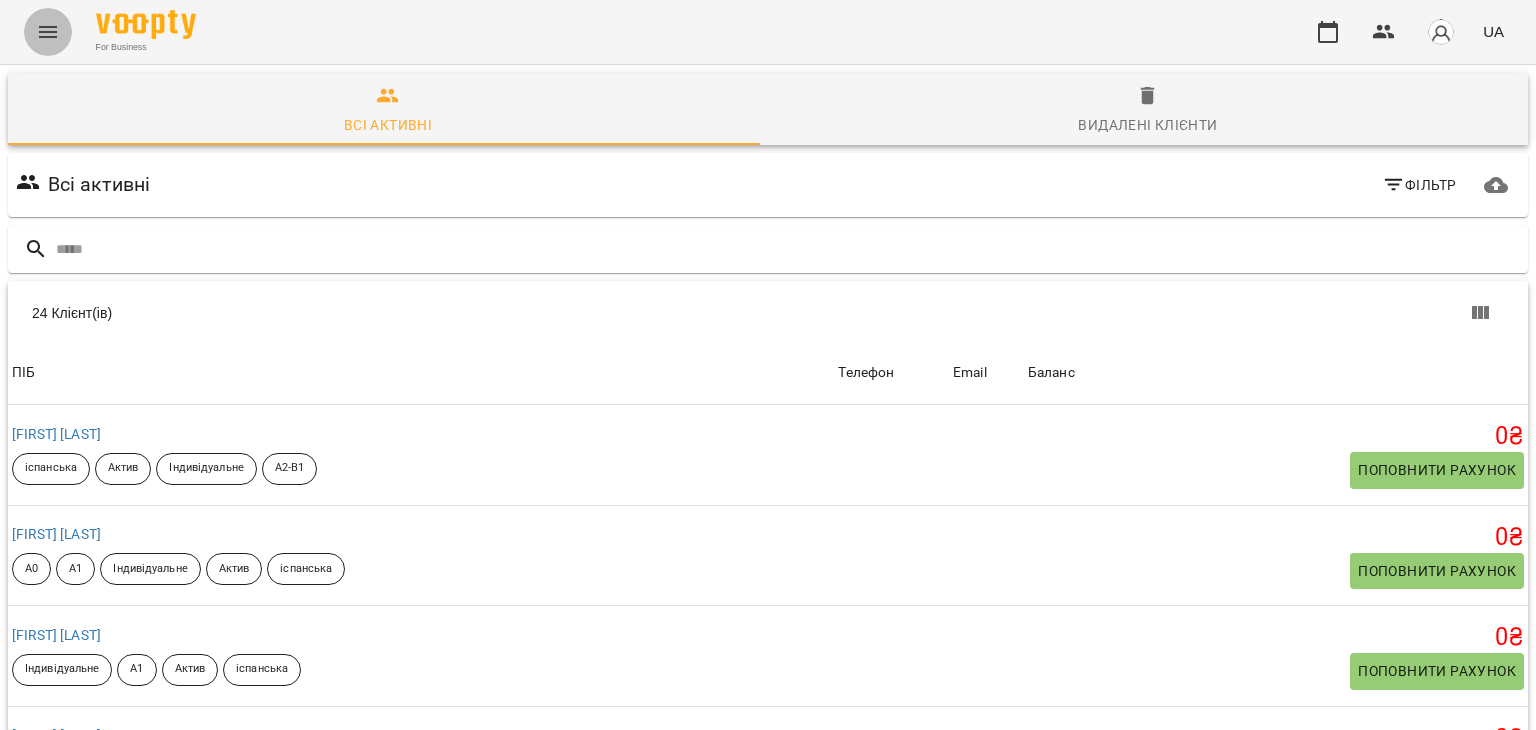 click at bounding box center [48, 32] 